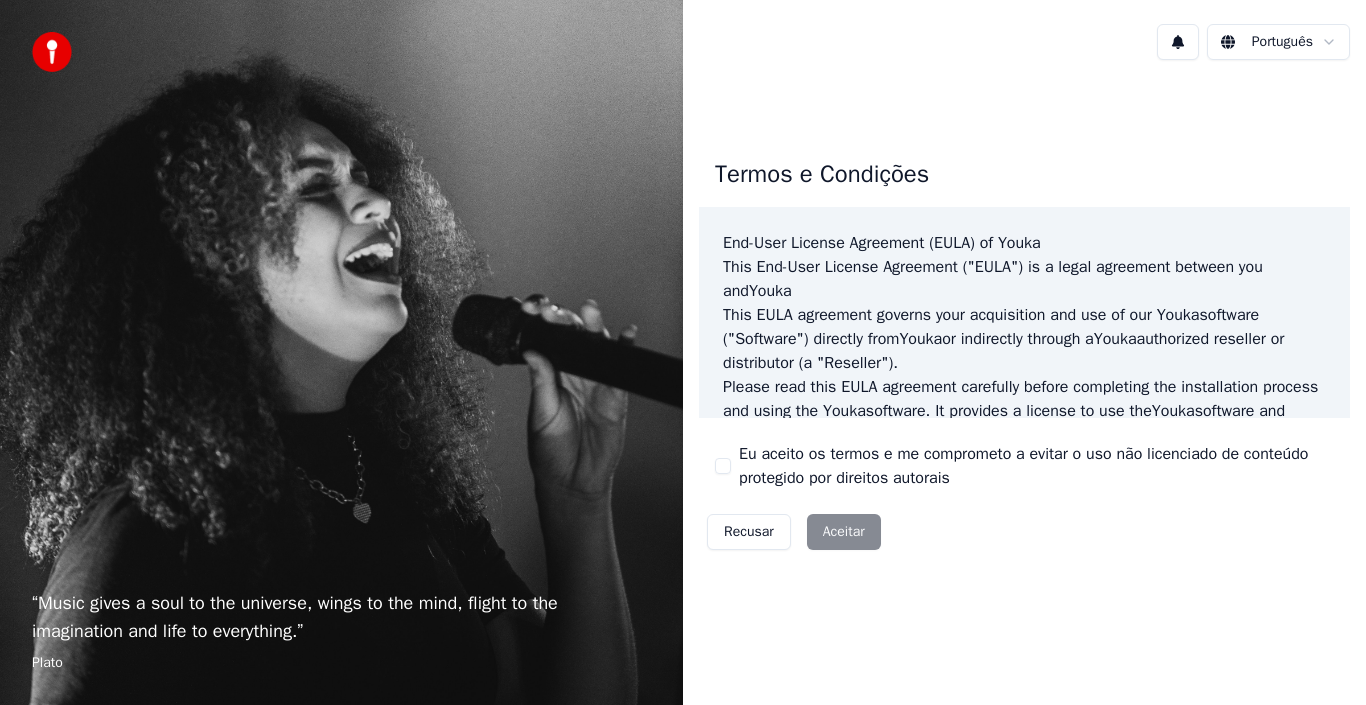 scroll, scrollTop: 0, scrollLeft: 0, axis: both 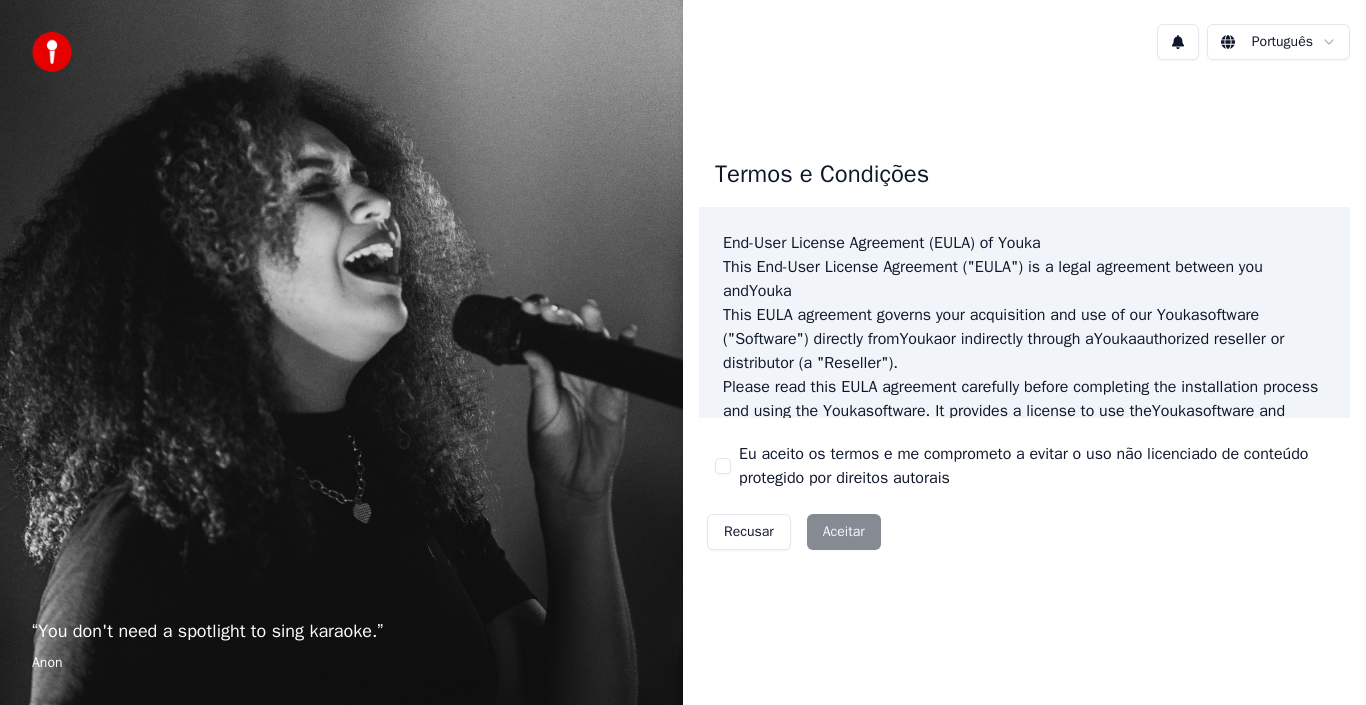 click on "Recusar Aceitar" at bounding box center (794, 532) 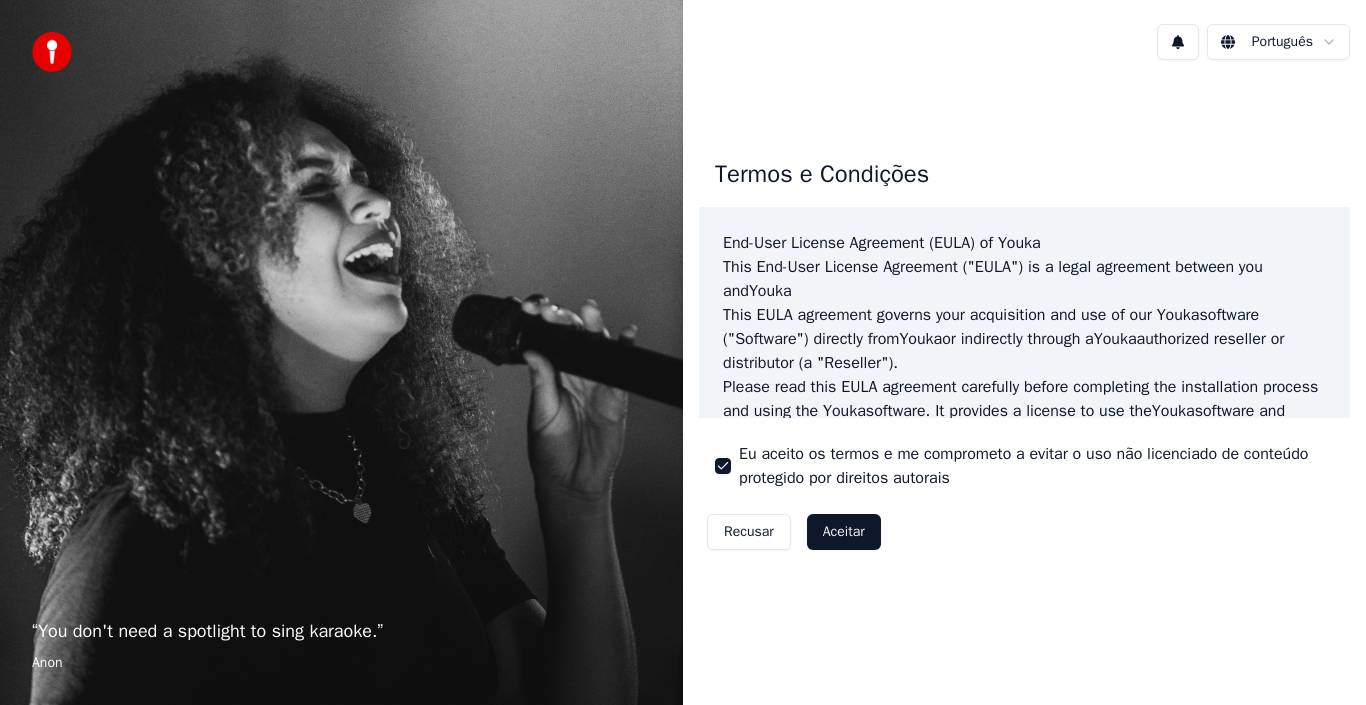 click on "Aceitar" at bounding box center (844, 532) 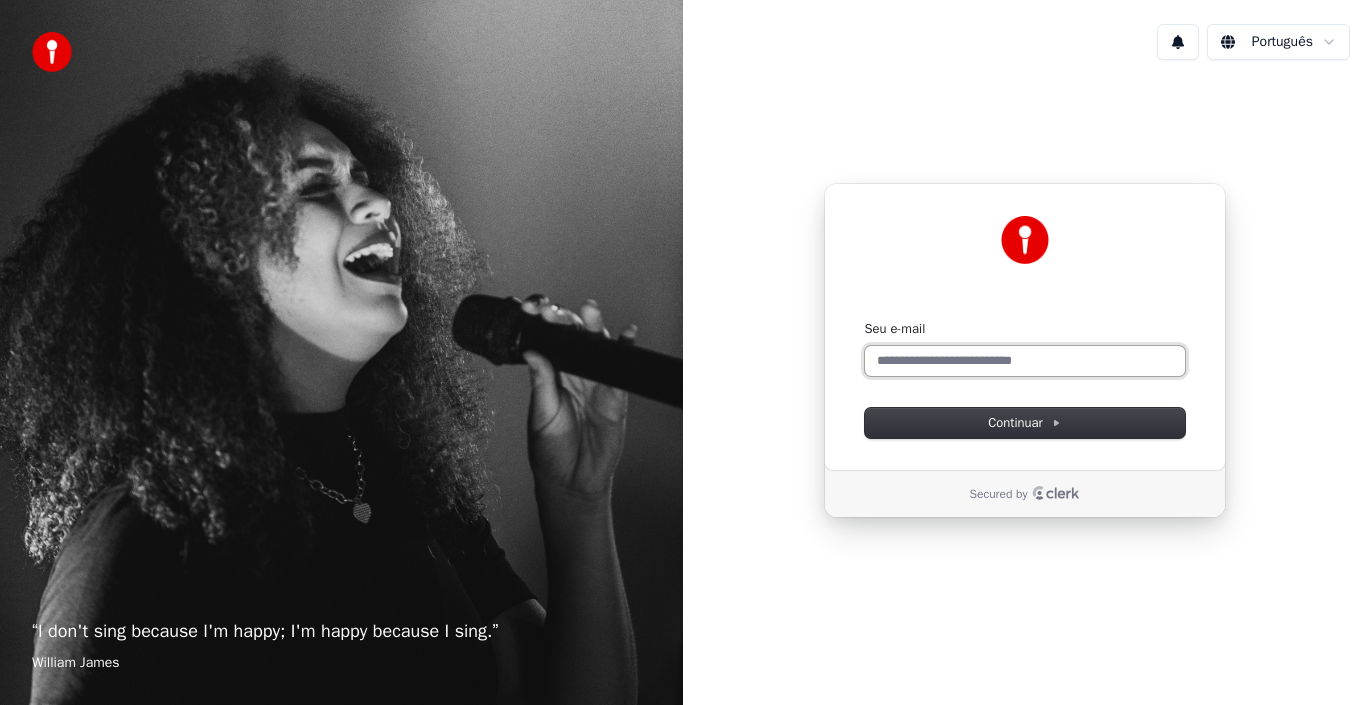 click on "Seu e-mail" at bounding box center [1025, 361] 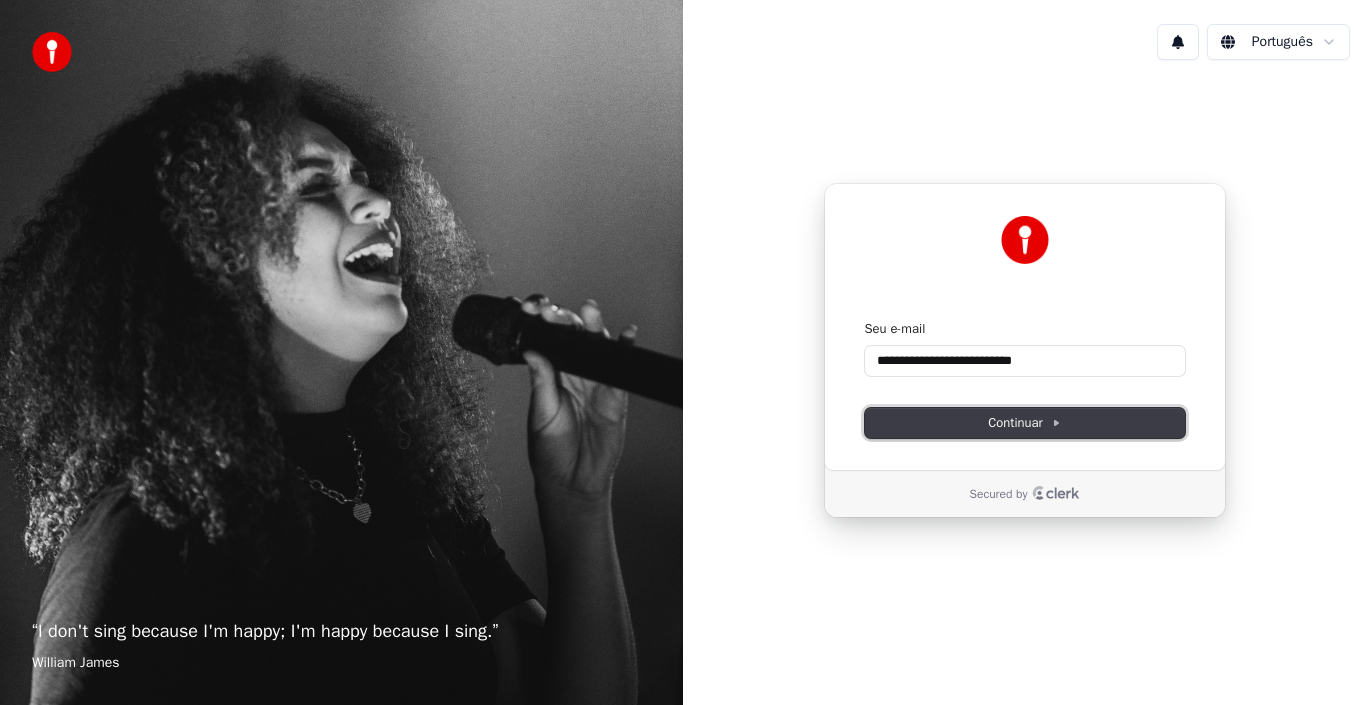 click on "Continuar" at bounding box center (1025, 423) 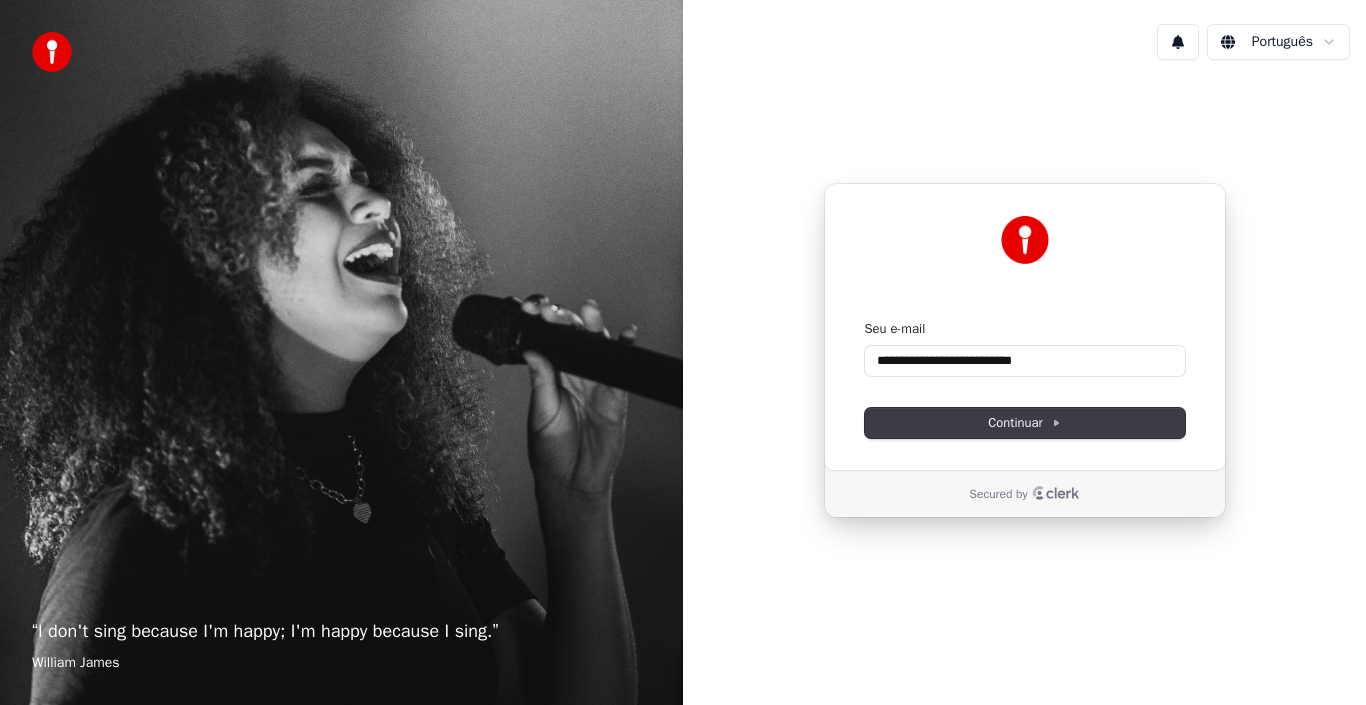 type on "**********" 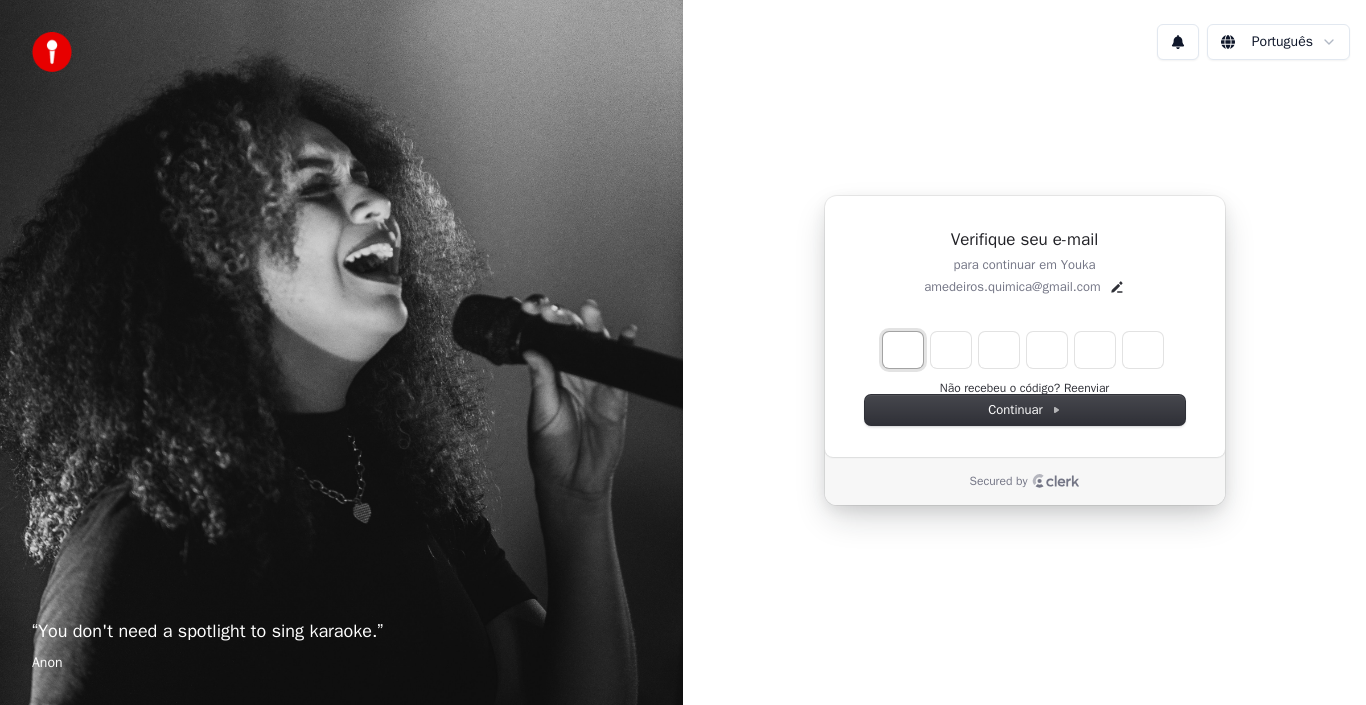 type on "*" 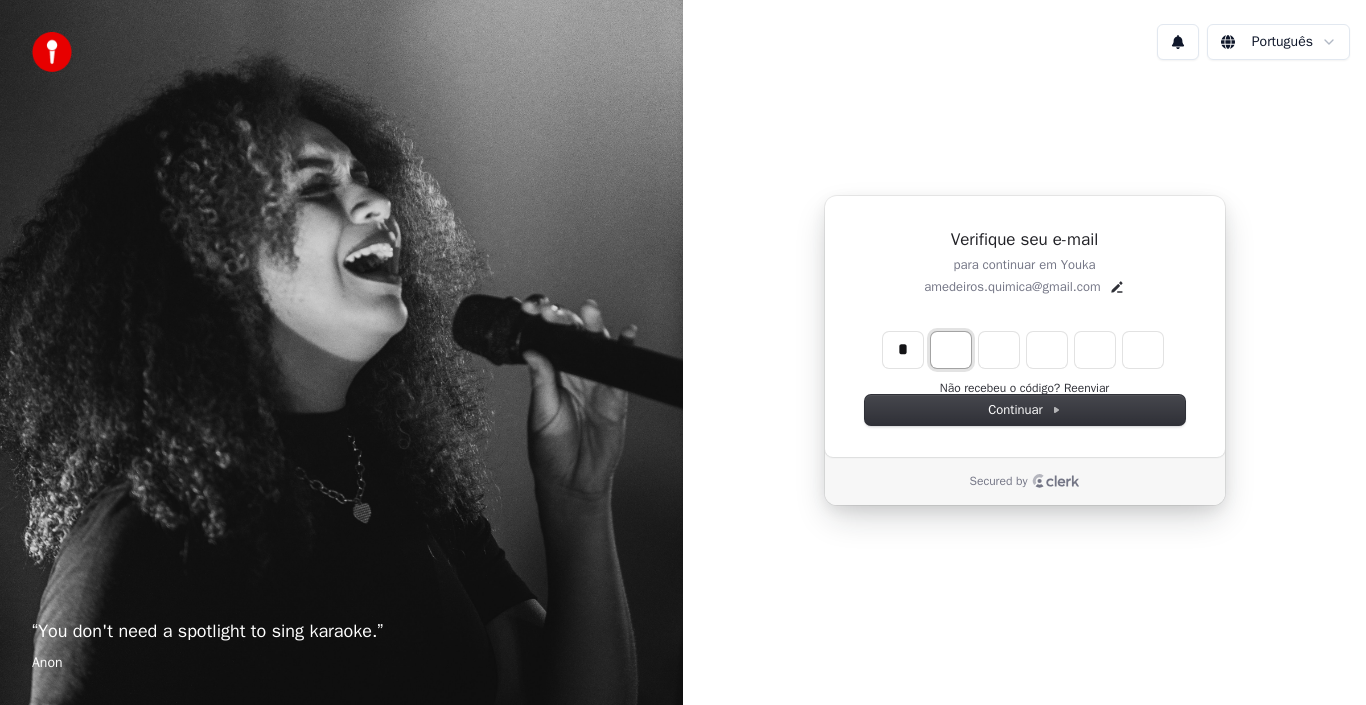 type on "*" 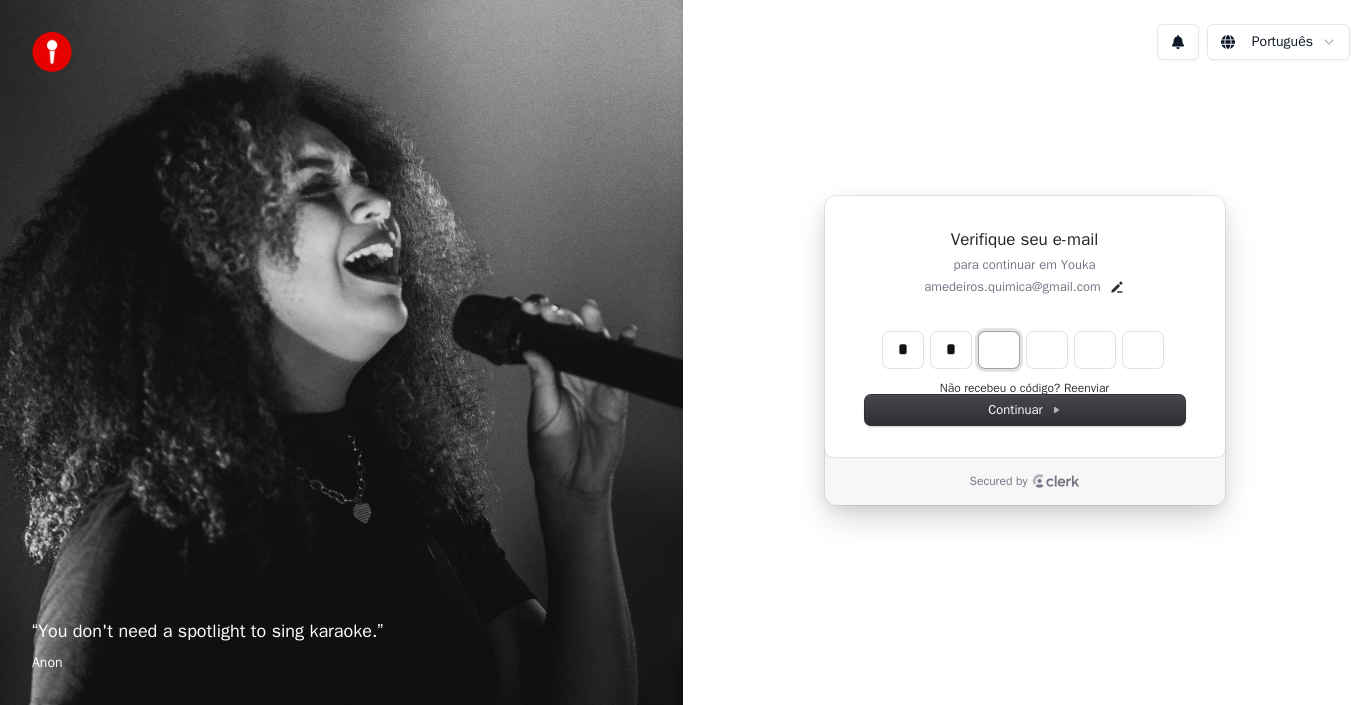 type on "**" 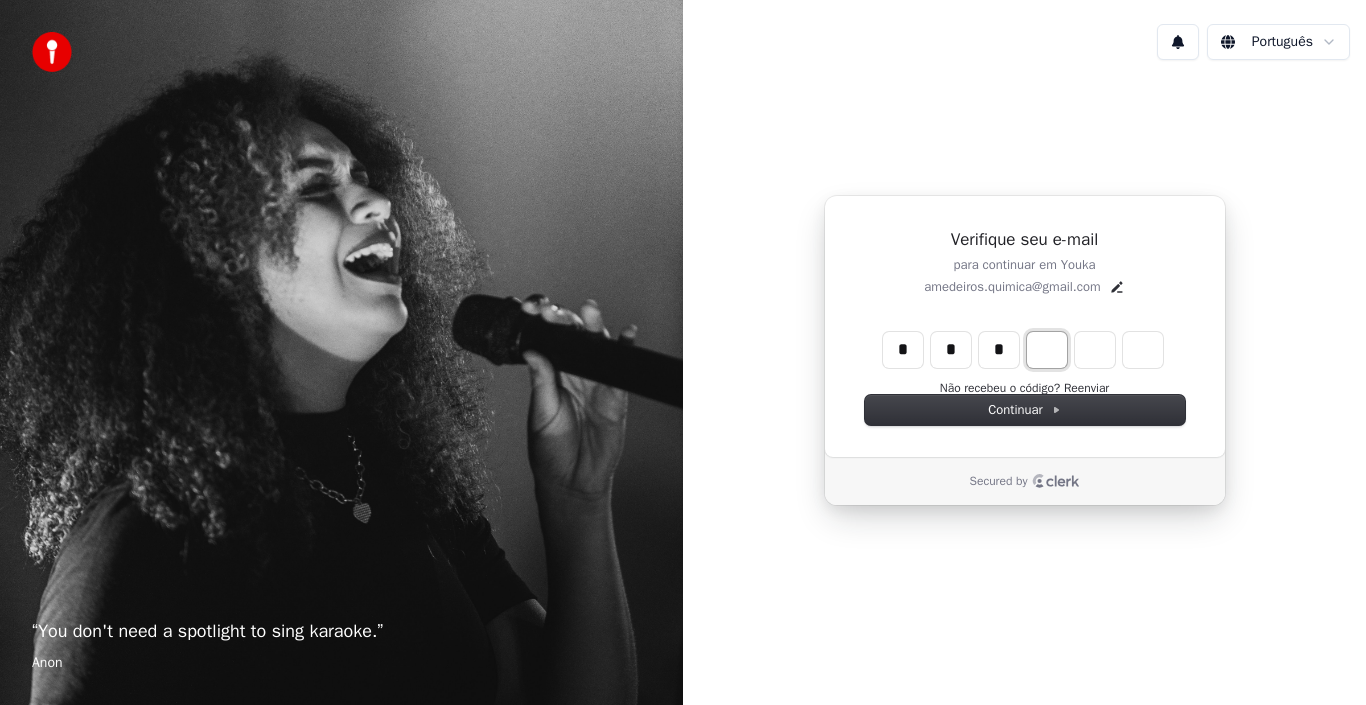 type on "***" 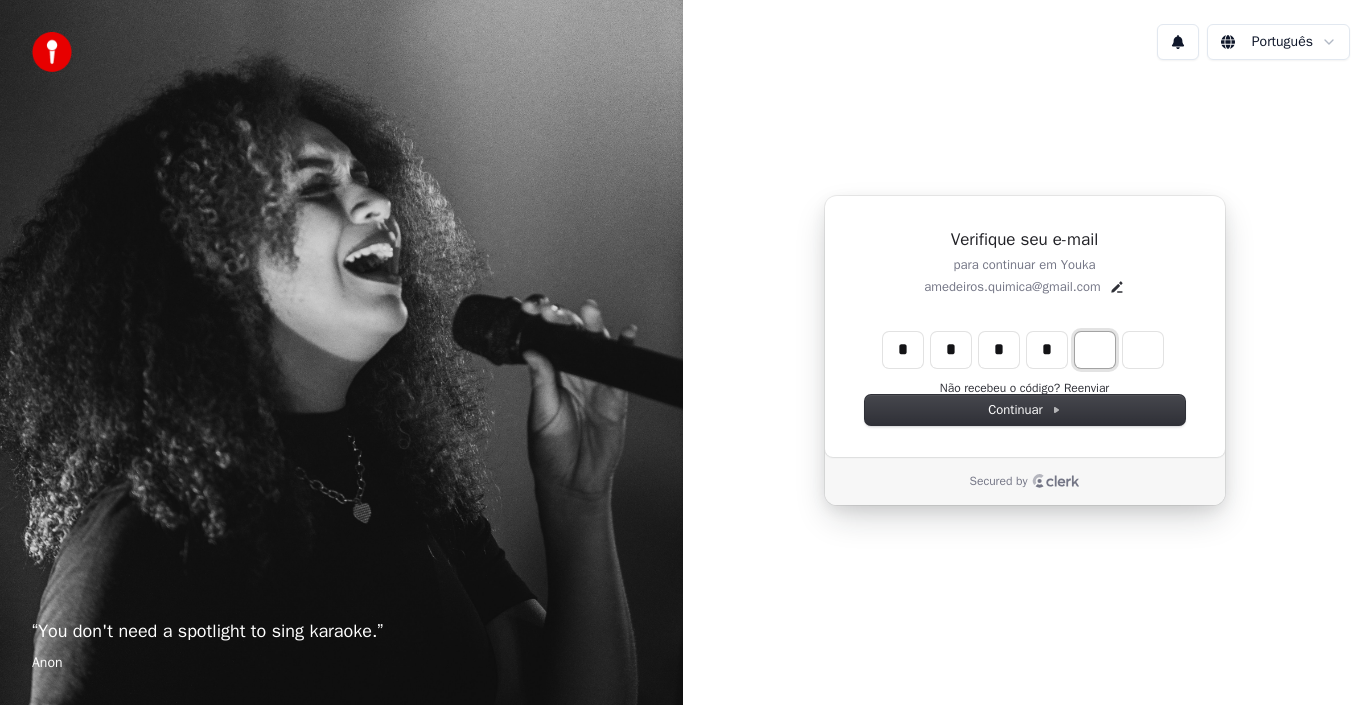 type on "****" 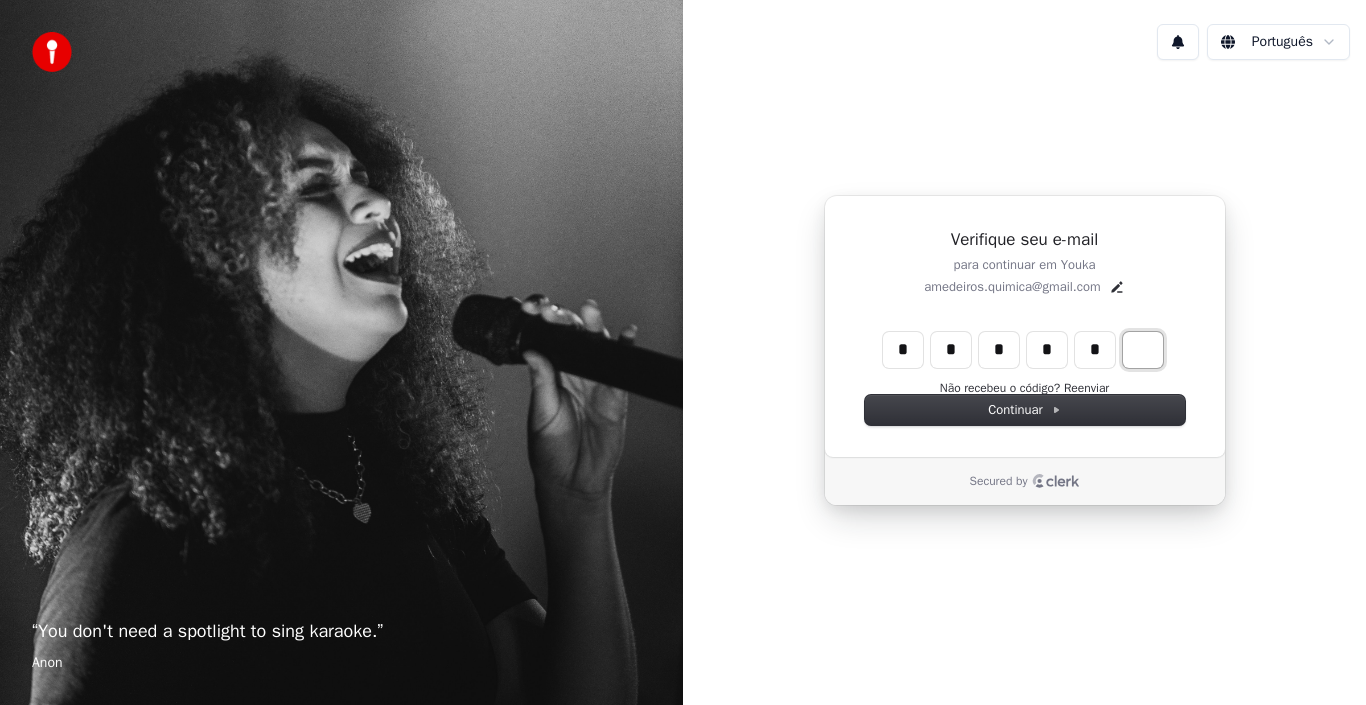 type on "******" 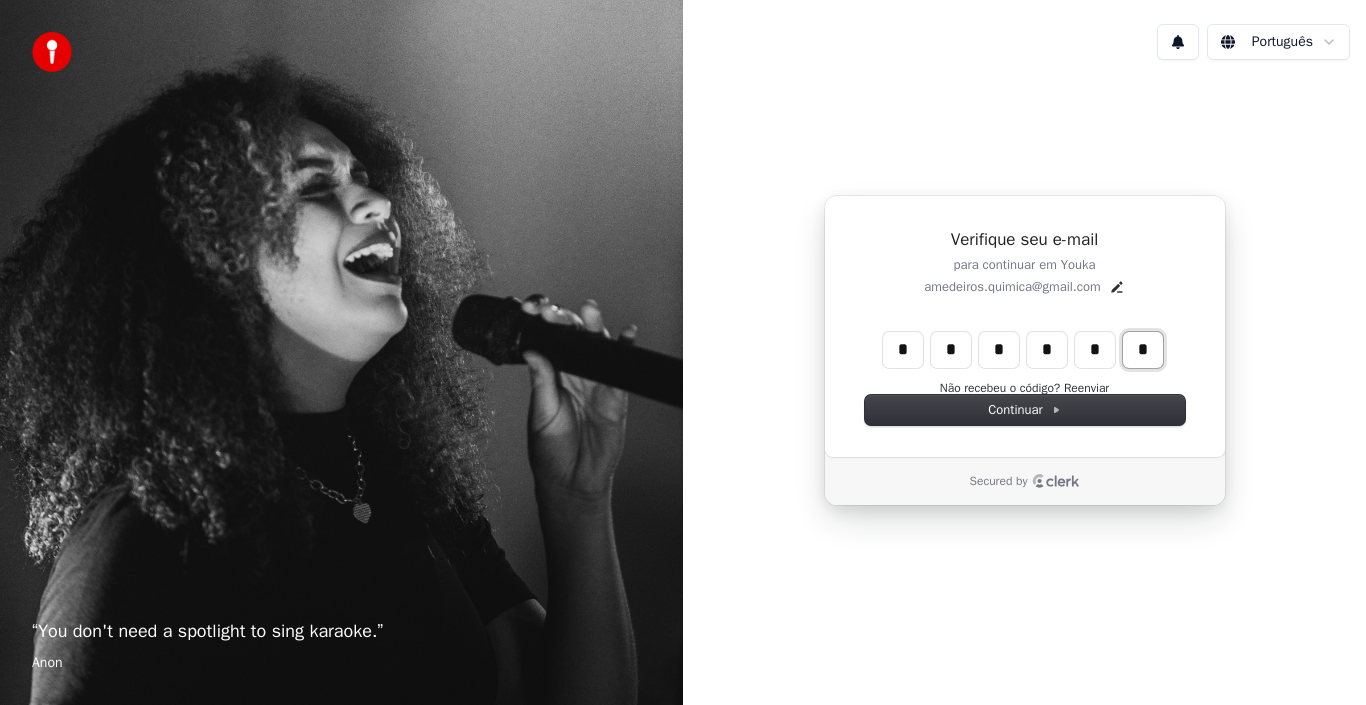 type on "*" 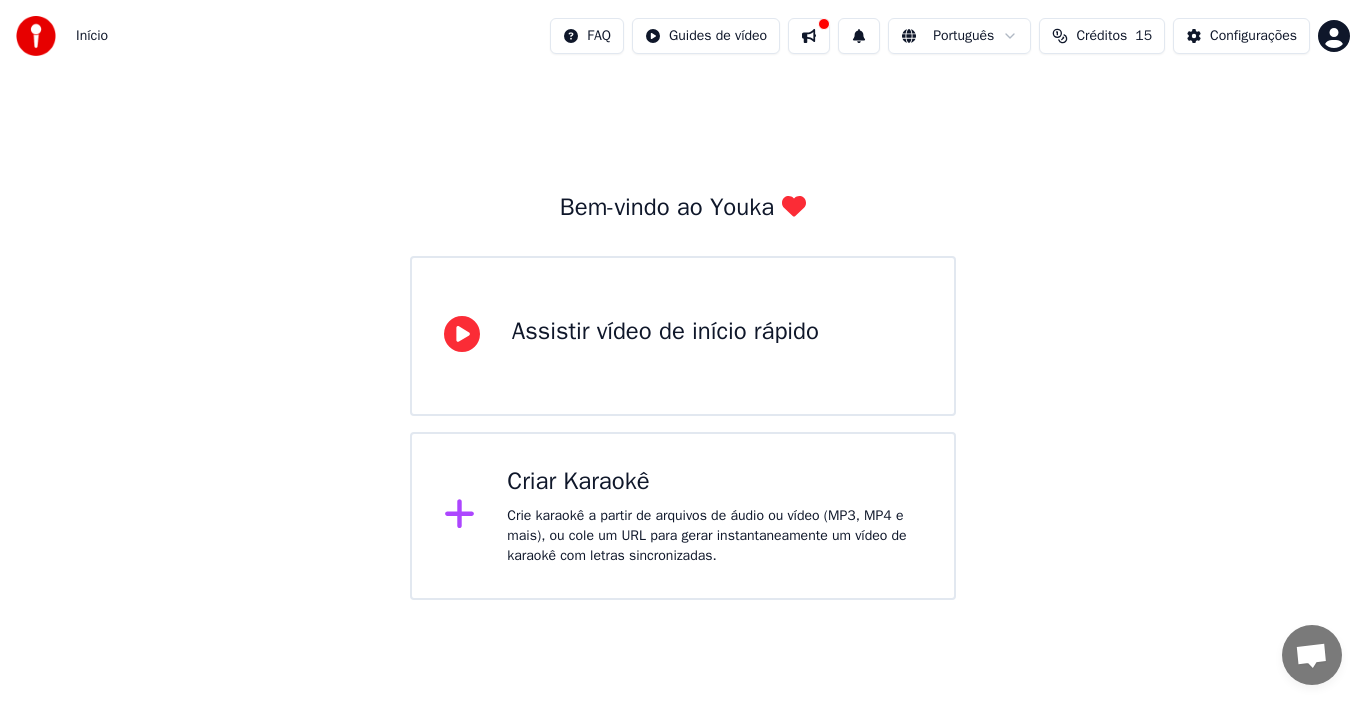 click on "Criar Karaokê" at bounding box center [714, 482] 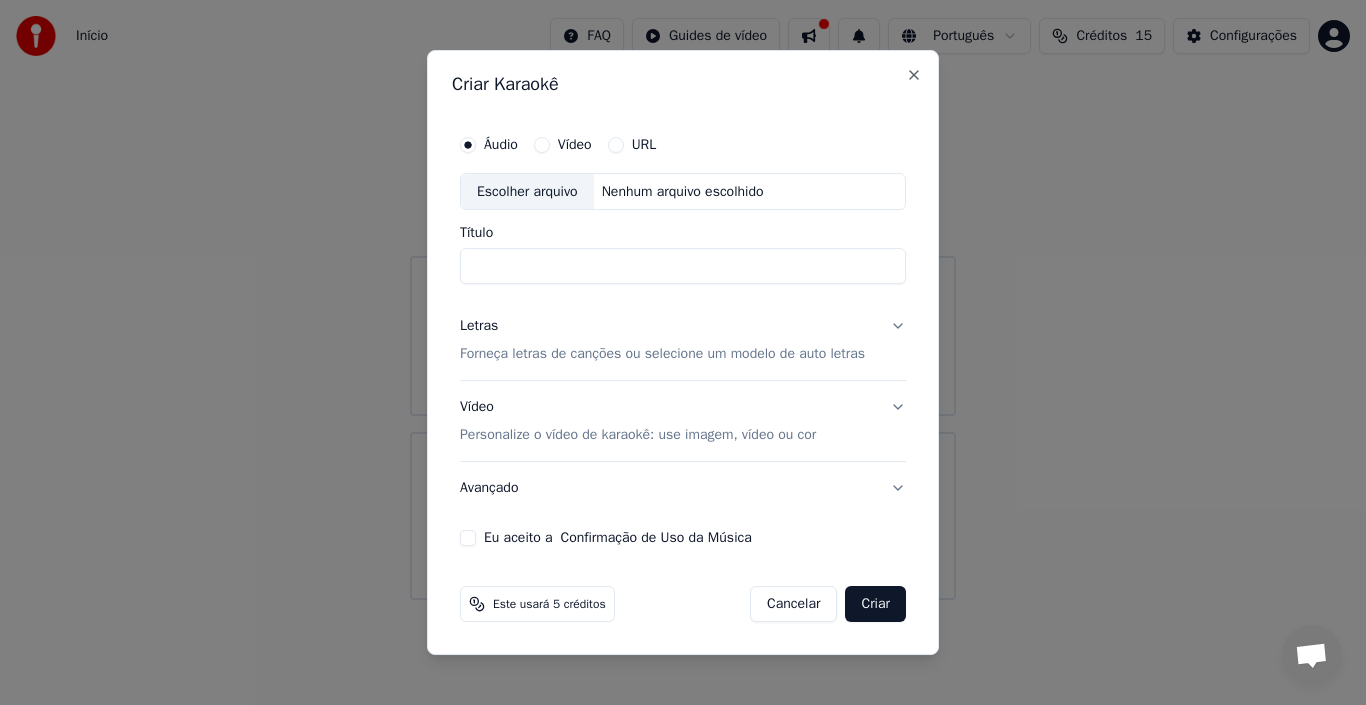 click on "Vídeo" at bounding box center (542, 145) 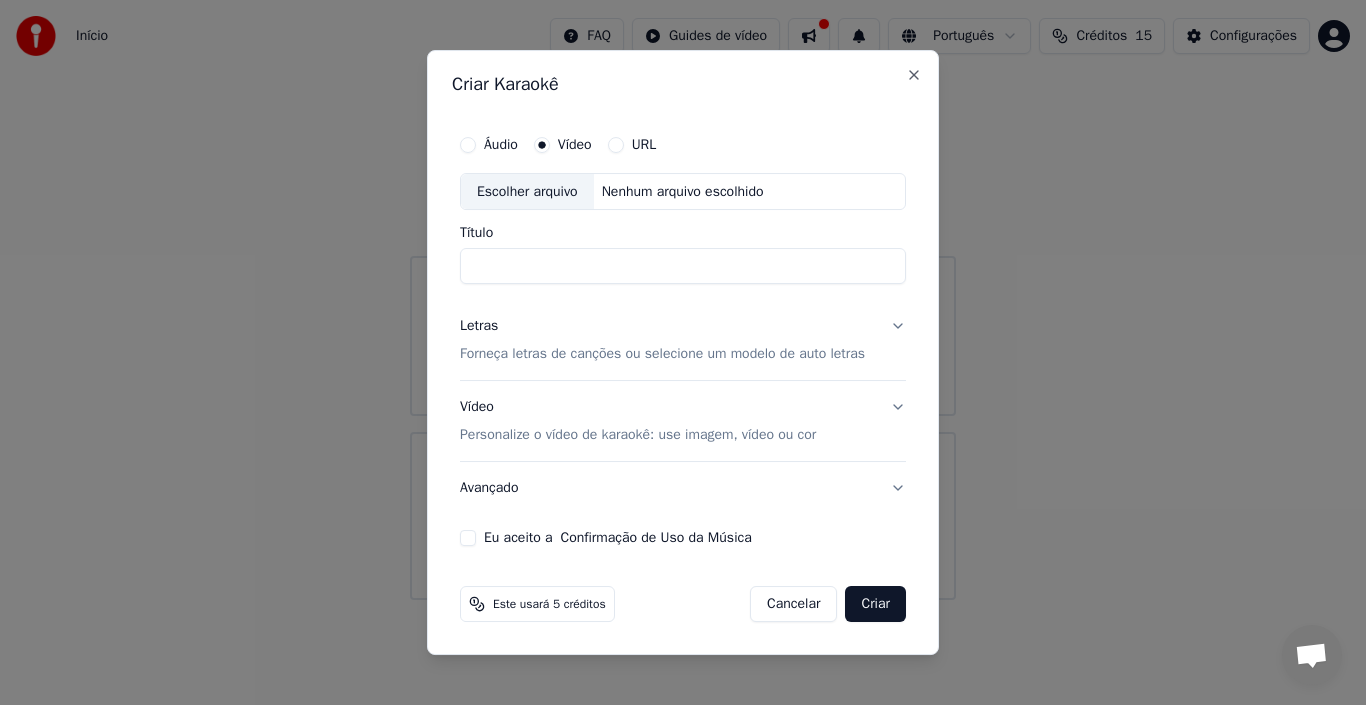 click on "URL" at bounding box center (616, 145) 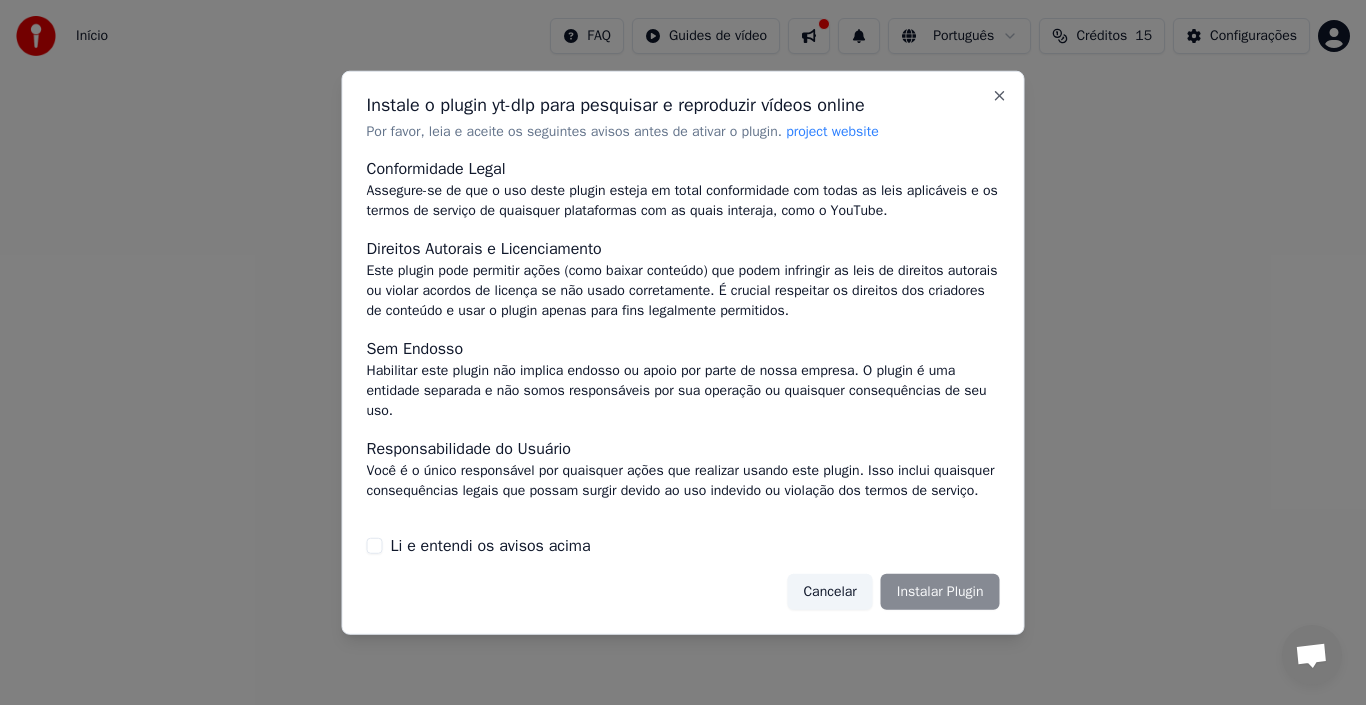 click on "Li e entendi os avisos acima" at bounding box center (375, 546) 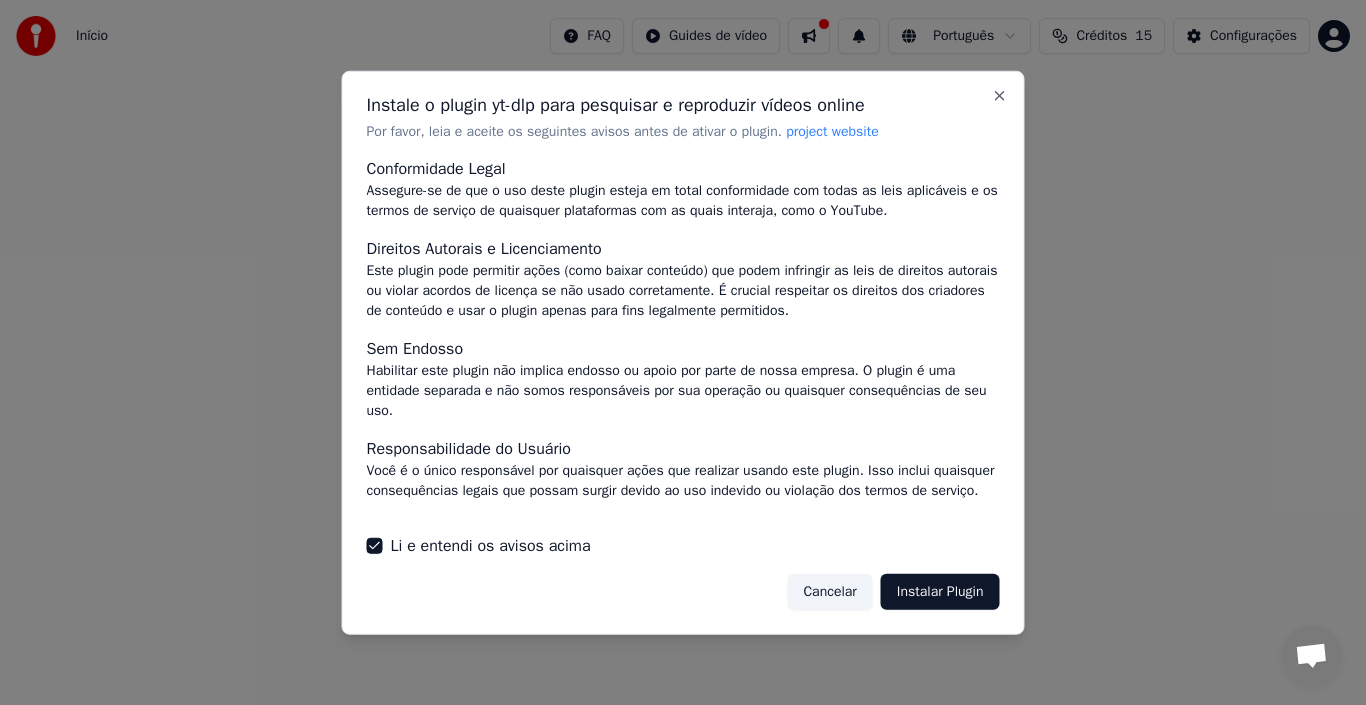 click on "Instalar Plugin" at bounding box center (940, 592) 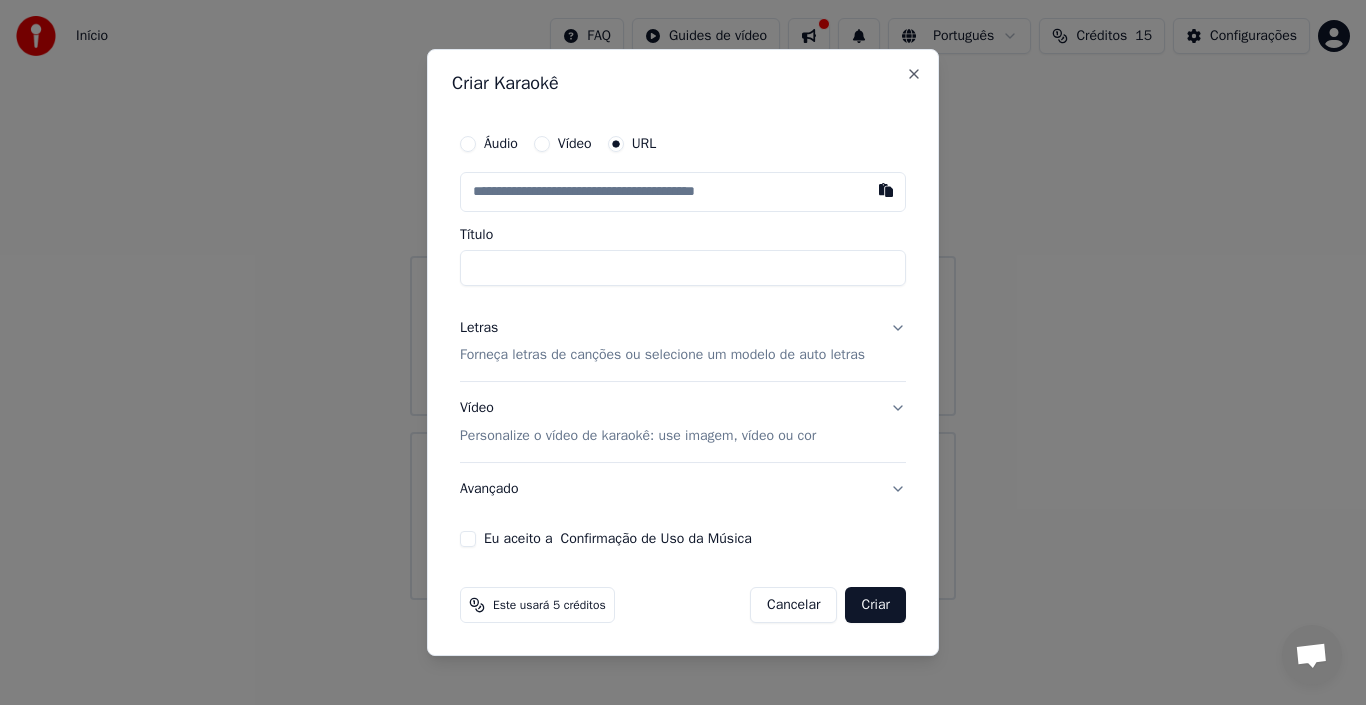 paste on "**********" 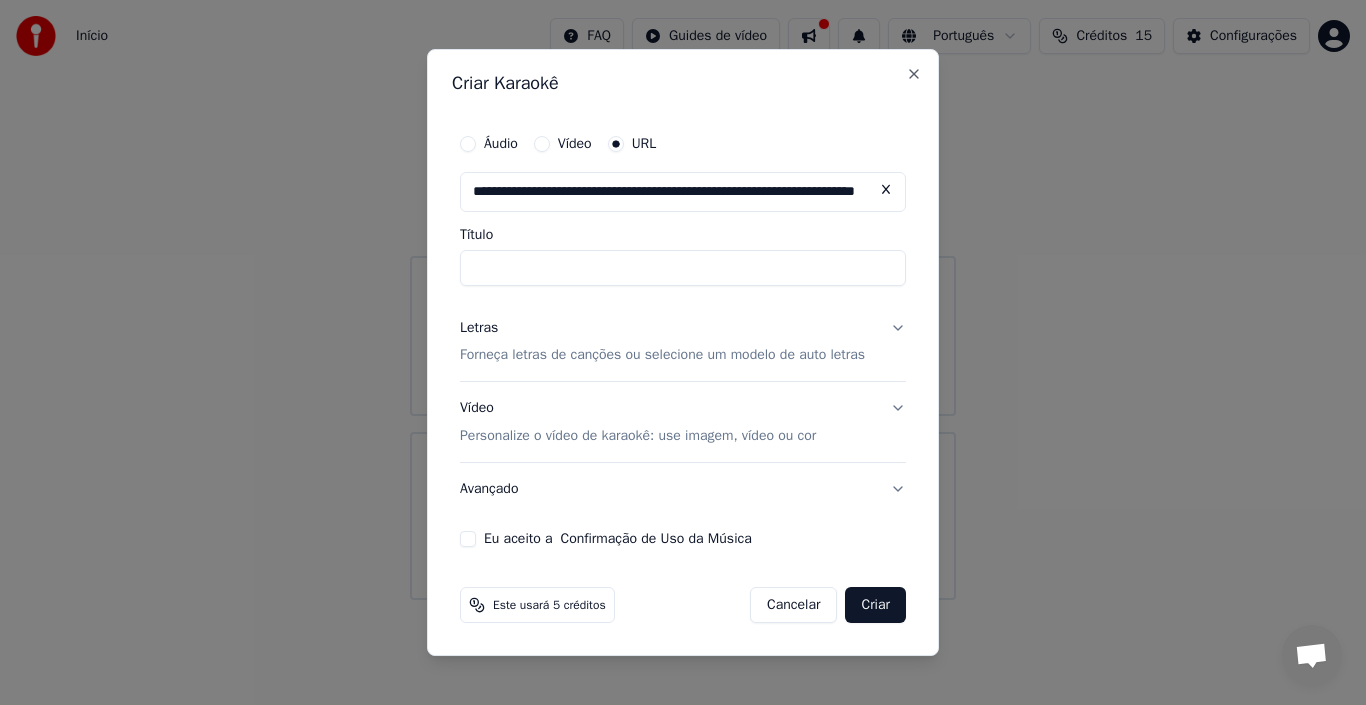 scroll, scrollTop: 0, scrollLeft: 121, axis: horizontal 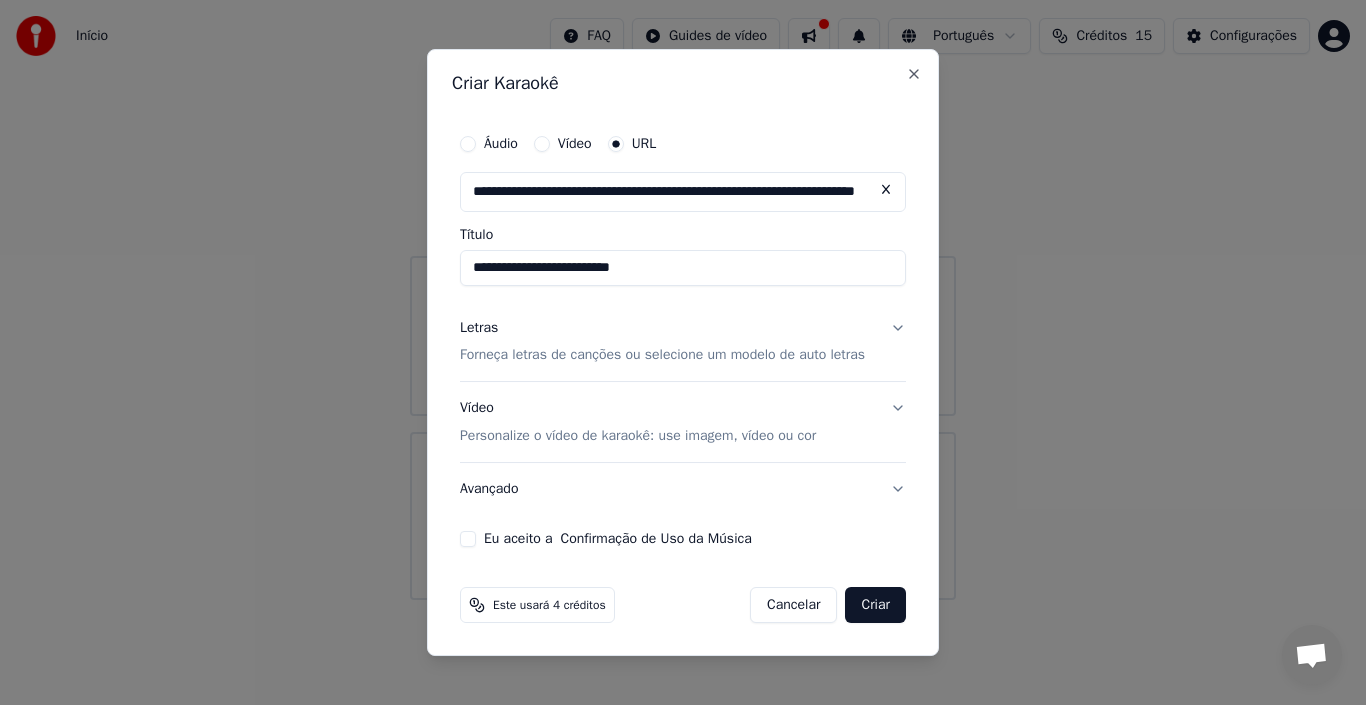 type on "**********" 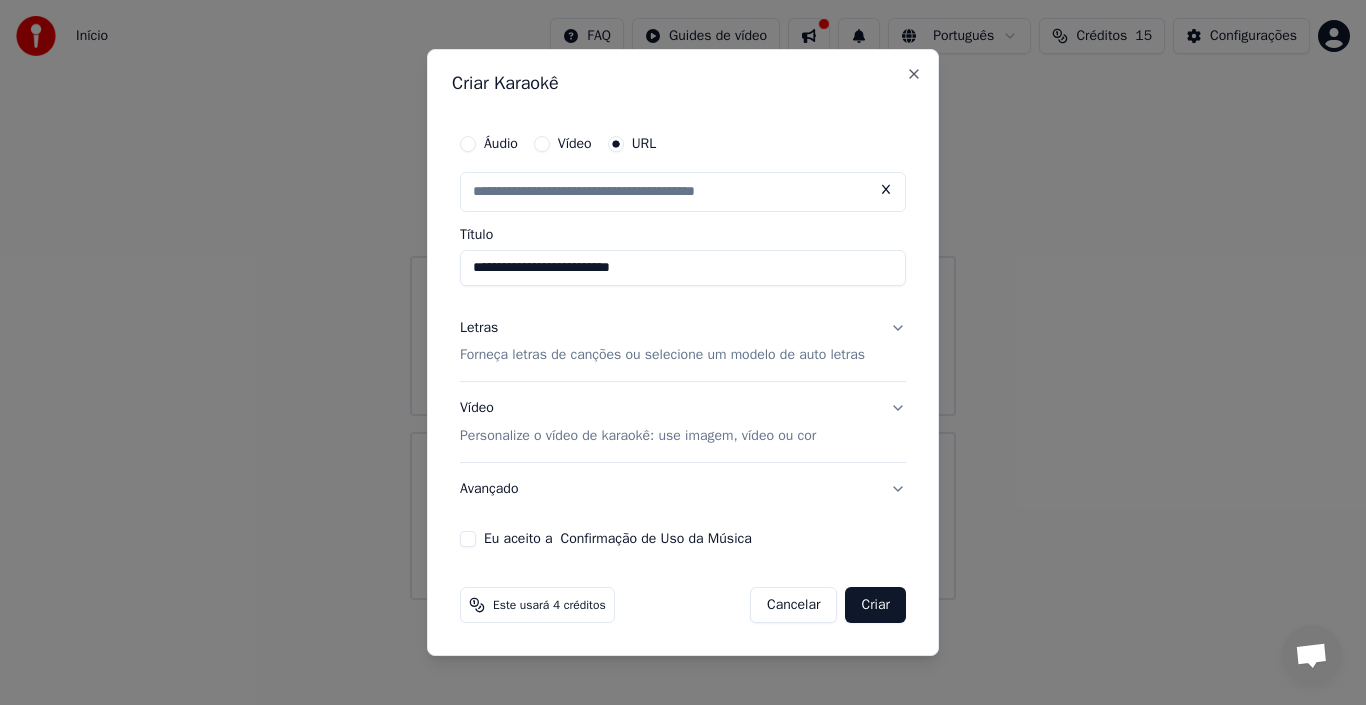 scroll, scrollTop: 0, scrollLeft: 0, axis: both 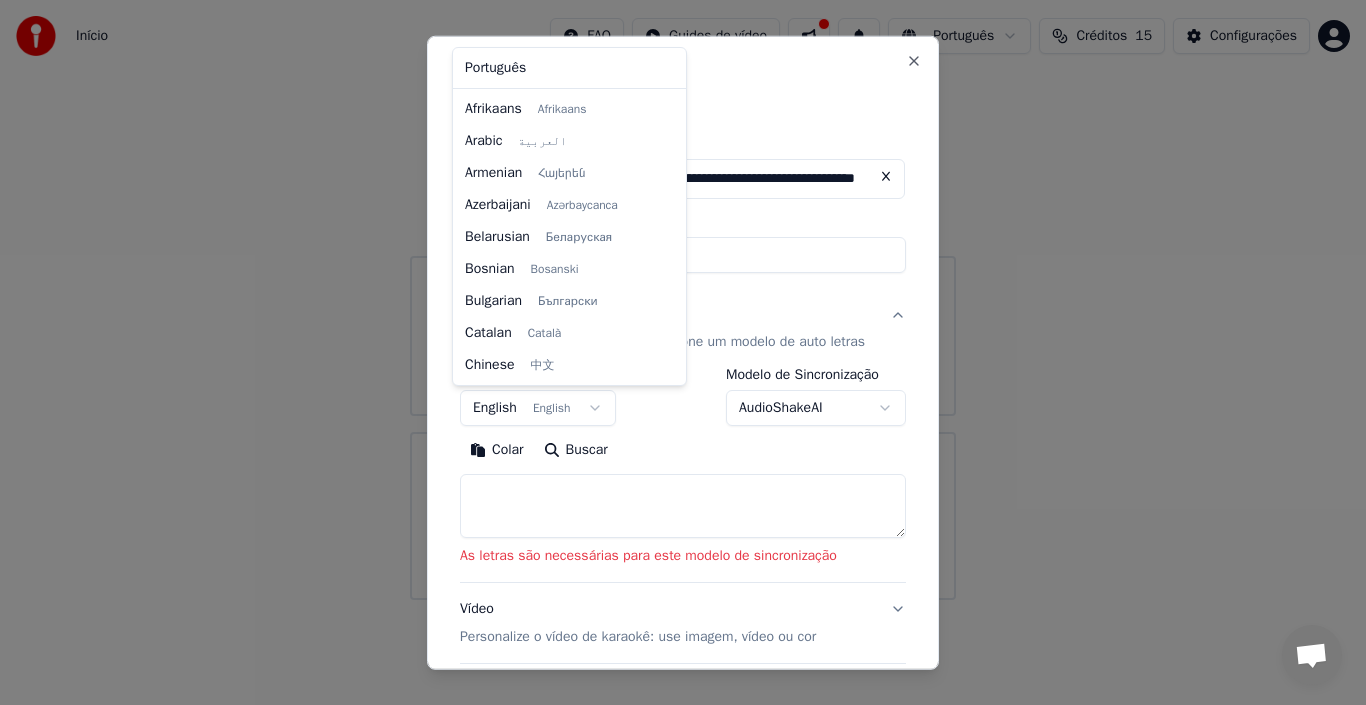 click on "**********" at bounding box center [683, 300] 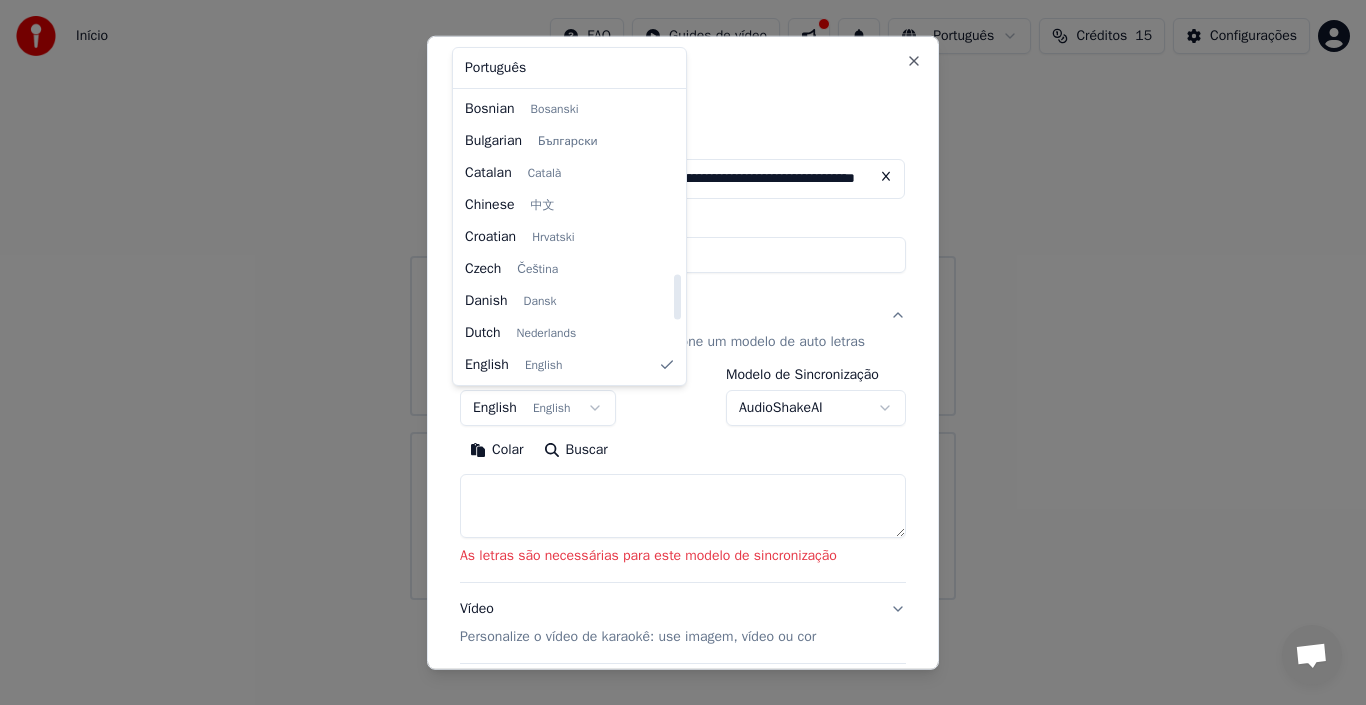 scroll, scrollTop: 1151, scrollLeft: 0, axis: vertical 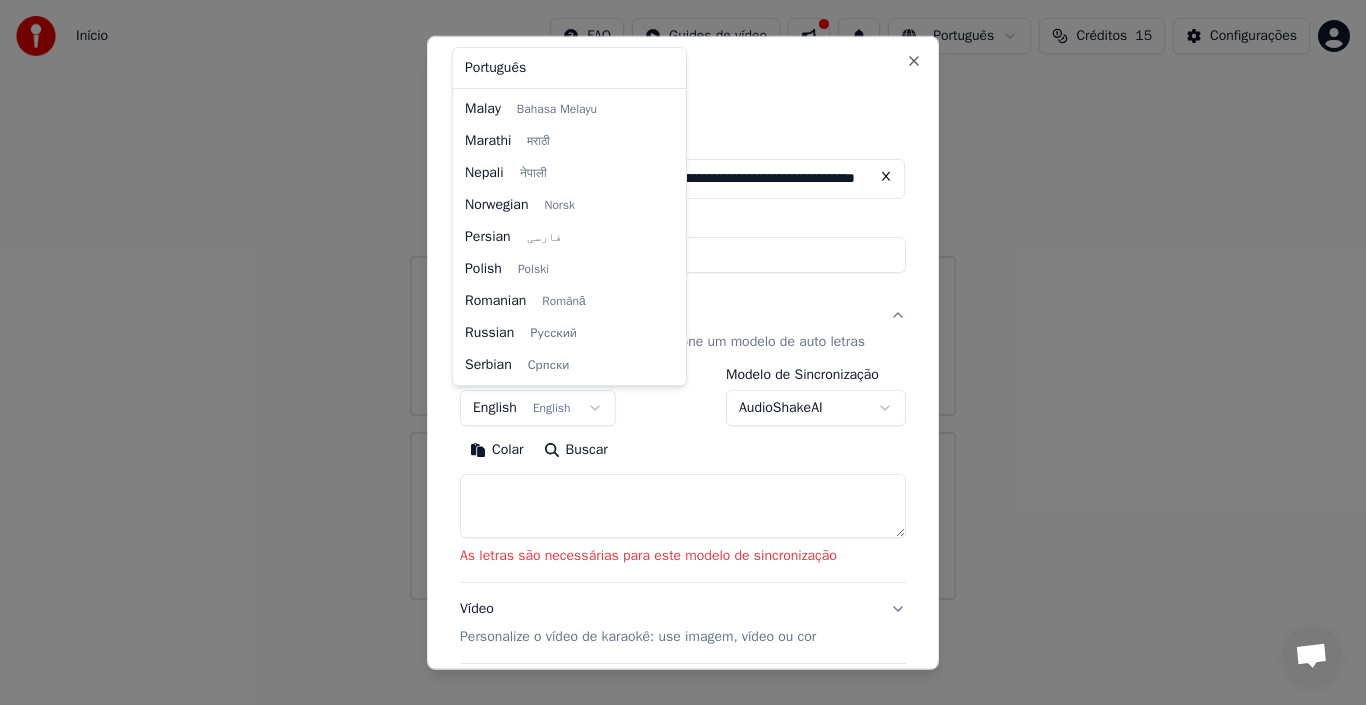 select on "**" 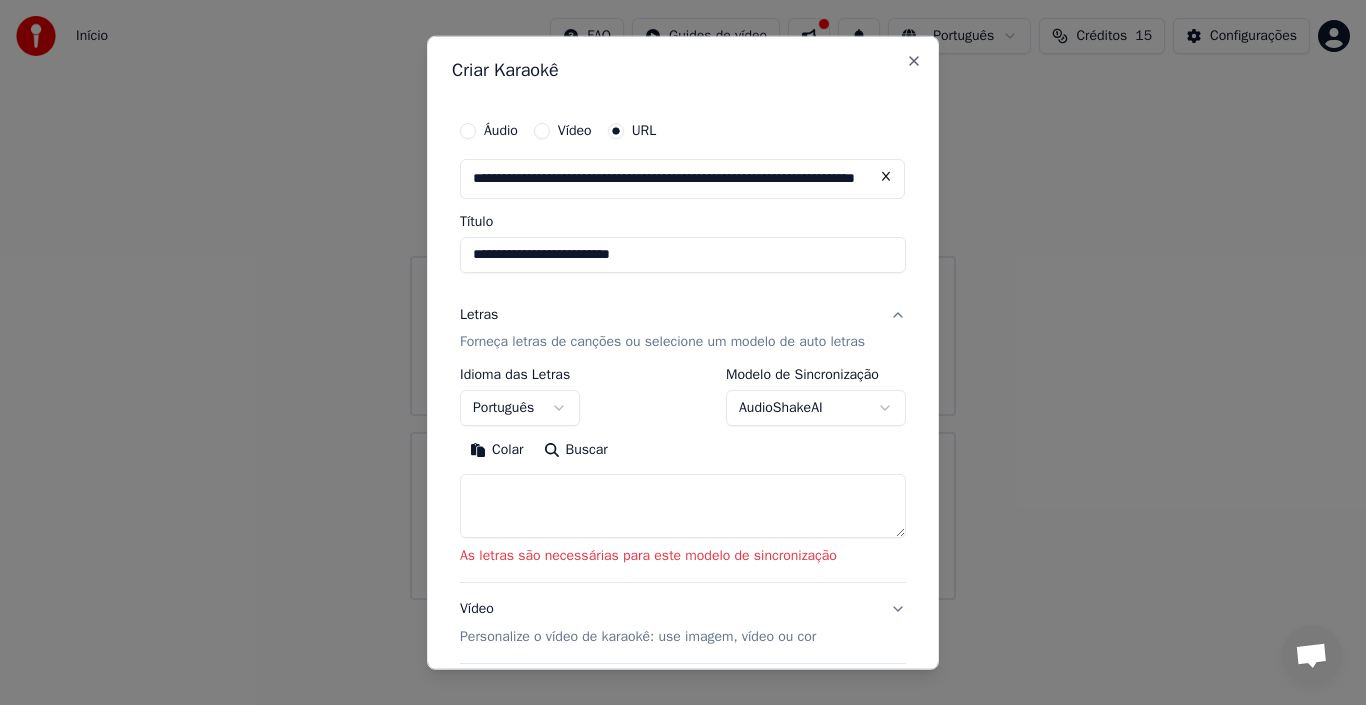 click on "Colar" at bounding box center [497, 450] 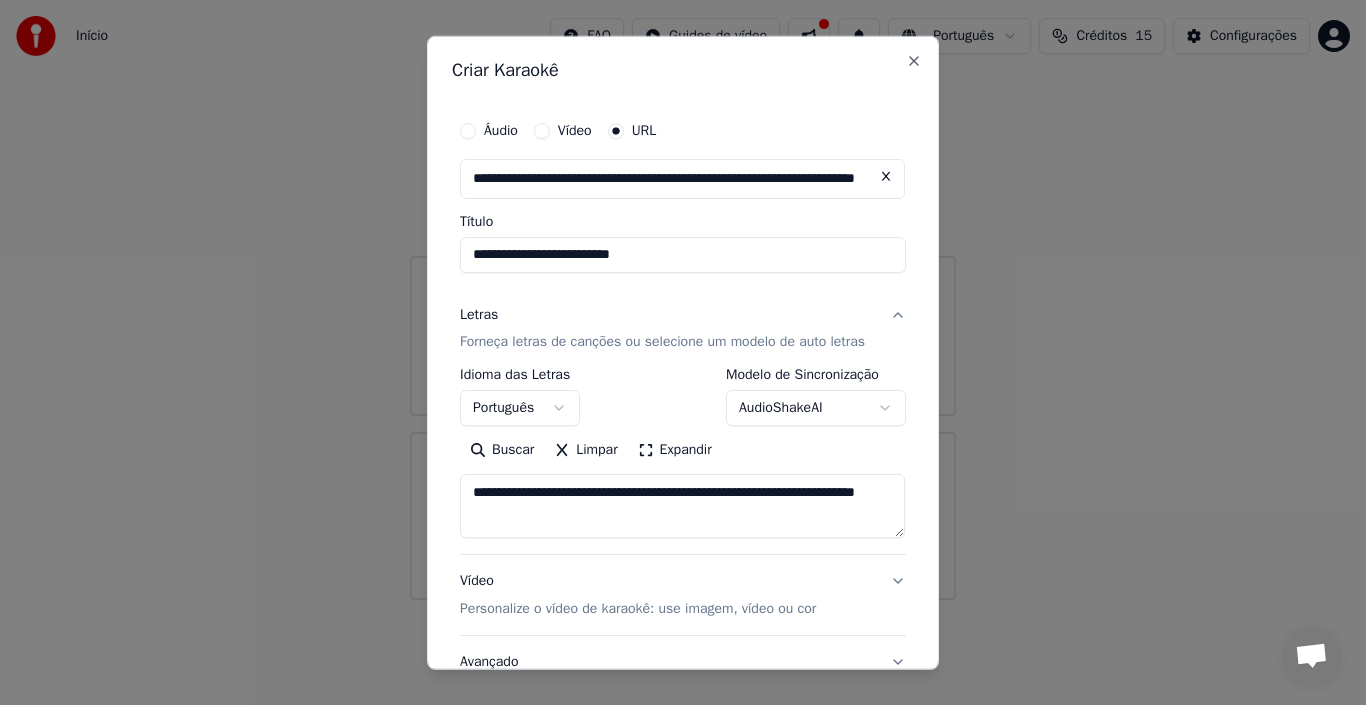 click on "**********" at bounding box center (682, 506) 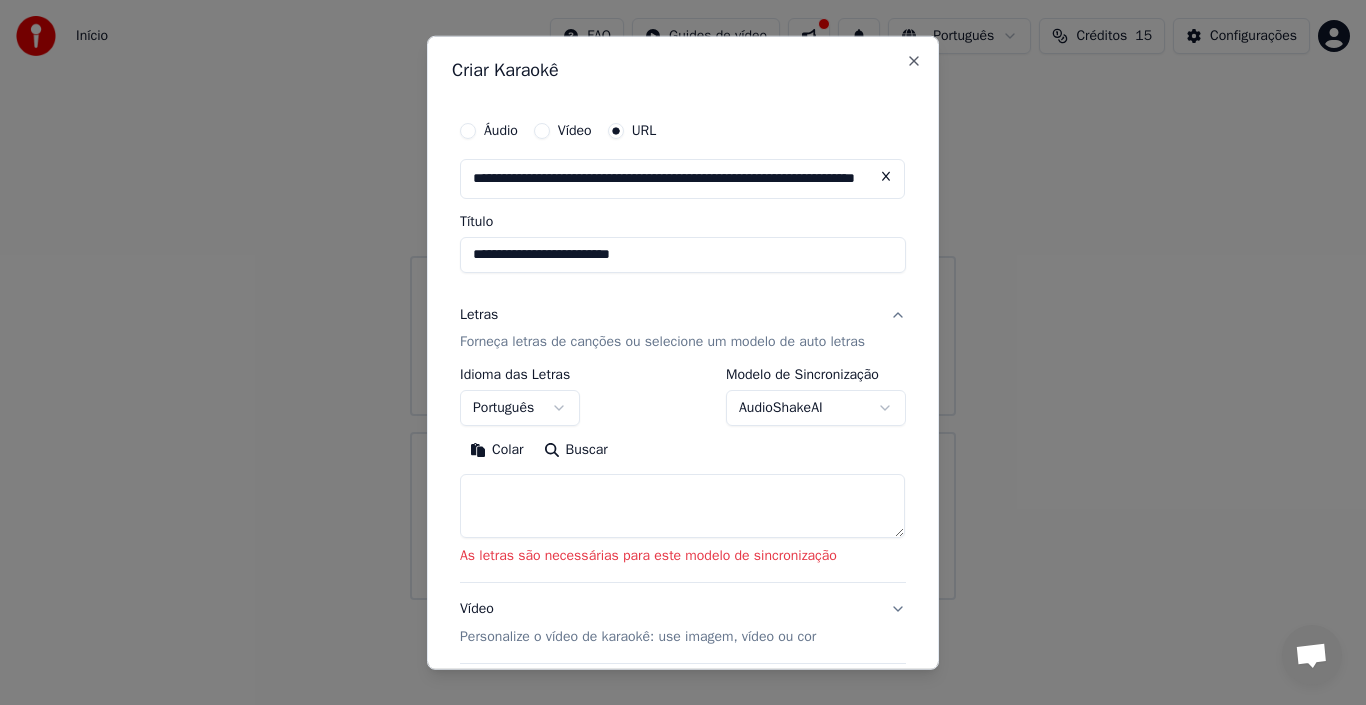 click on "Buscar" at bounding box center (576, 450) 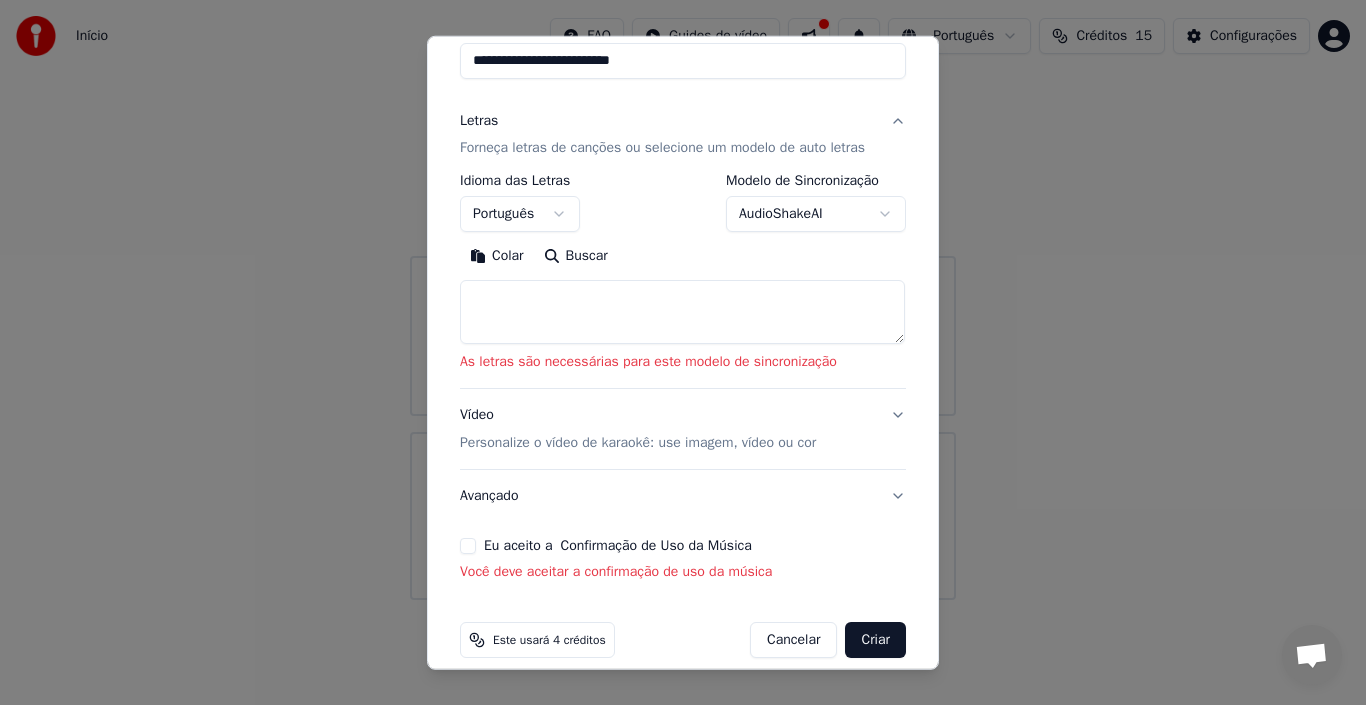 scroll, scrollTop: 197, scrollLeft: 0, axis: vertical 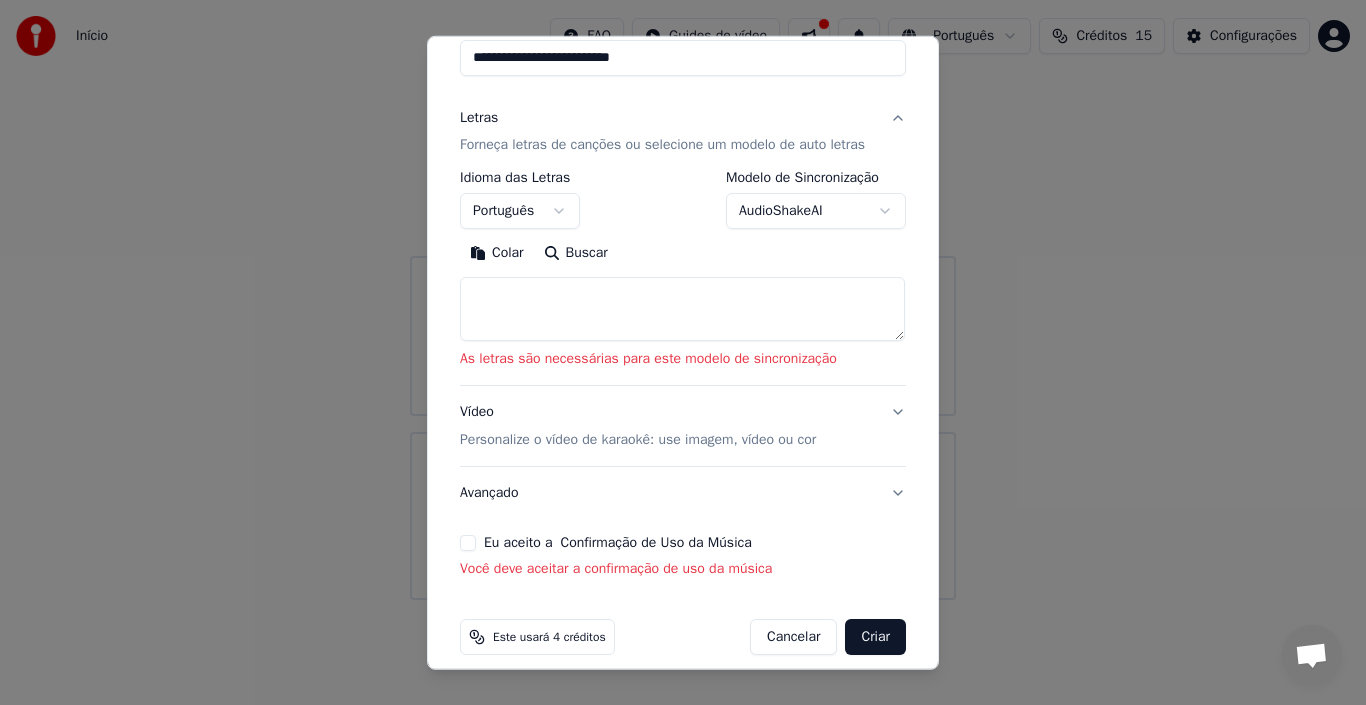 click on "Eu aceito a   Confirmação de Uso da Música" at bounding box center [468, 543] 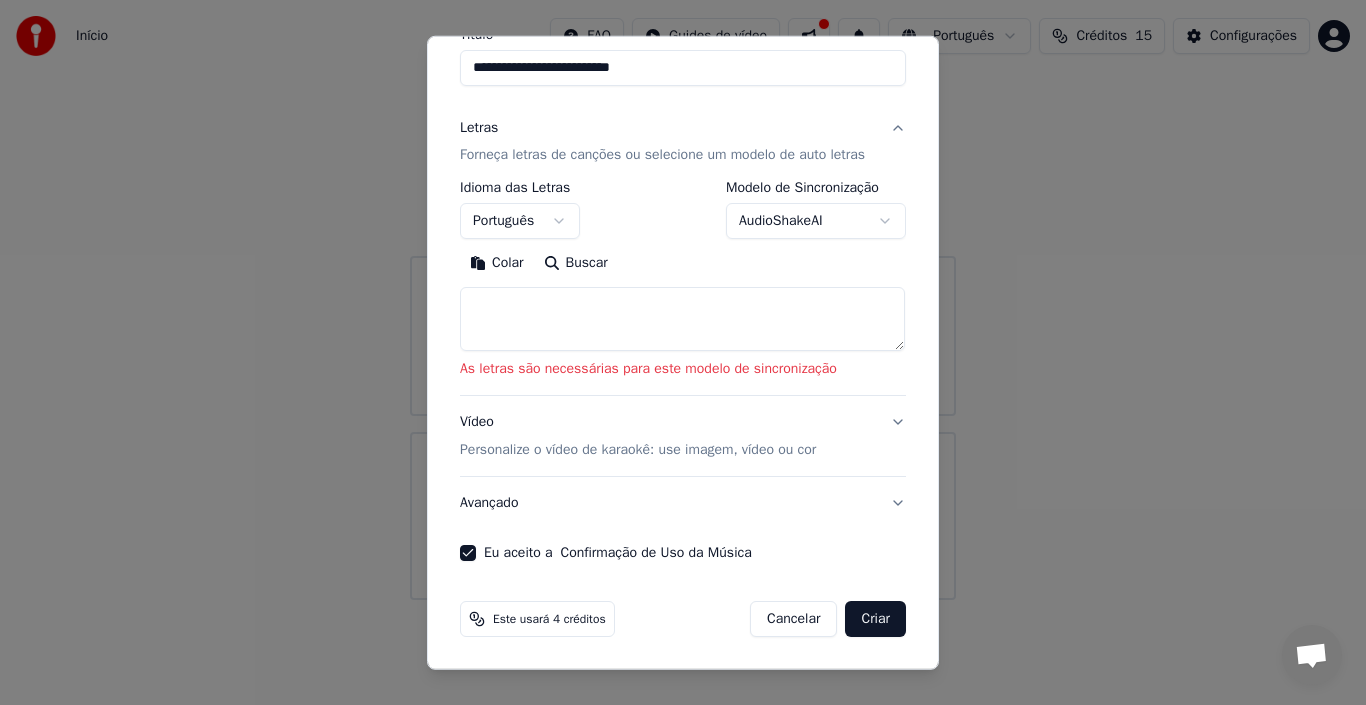 scroll, scrollTop: 187, scrollLeft: 0, axis: vertical 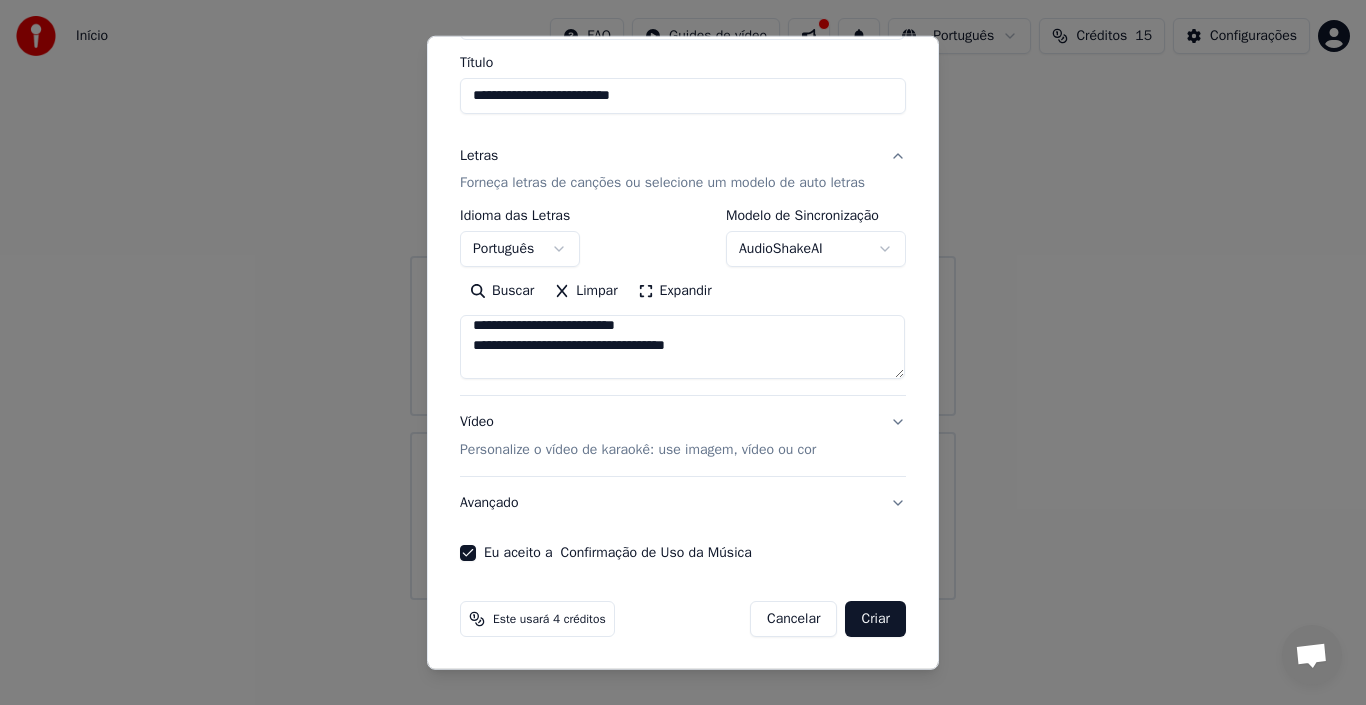 type on "**********" 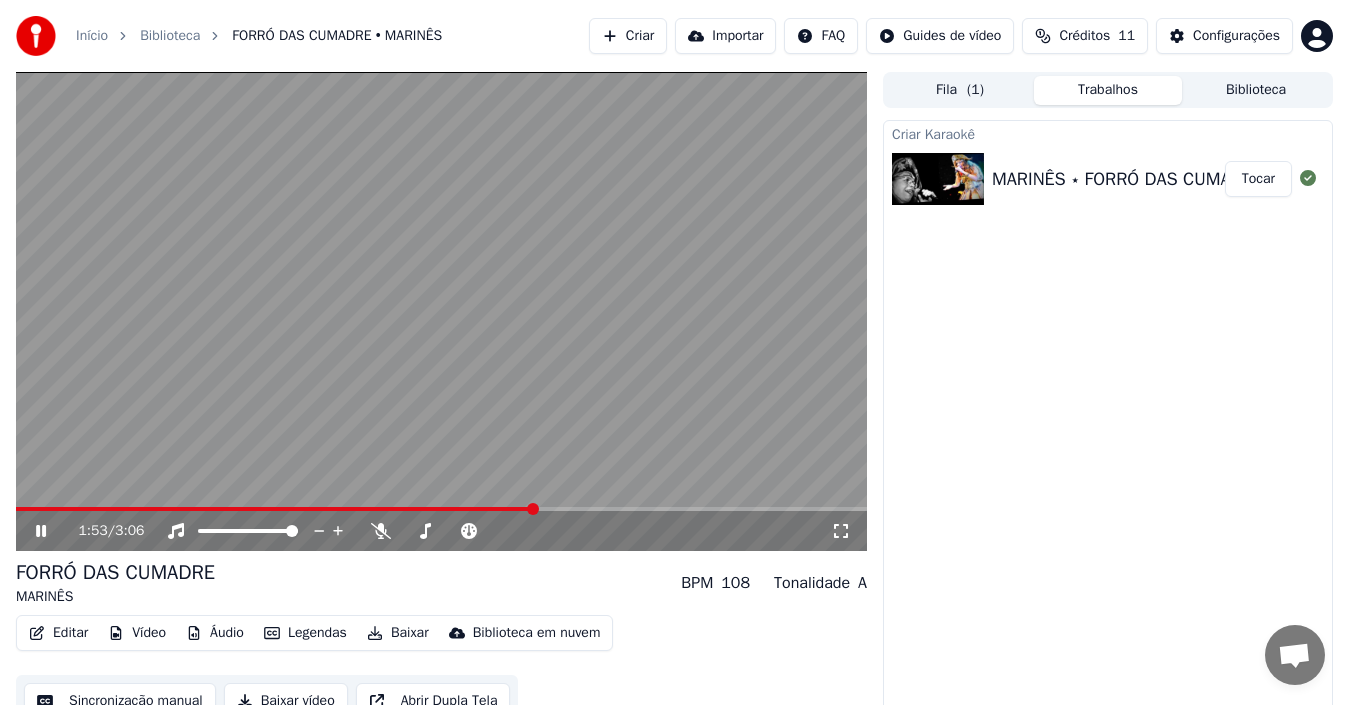 scroll, scrollTop: 22, scrollLeft: 0, axis: vertical 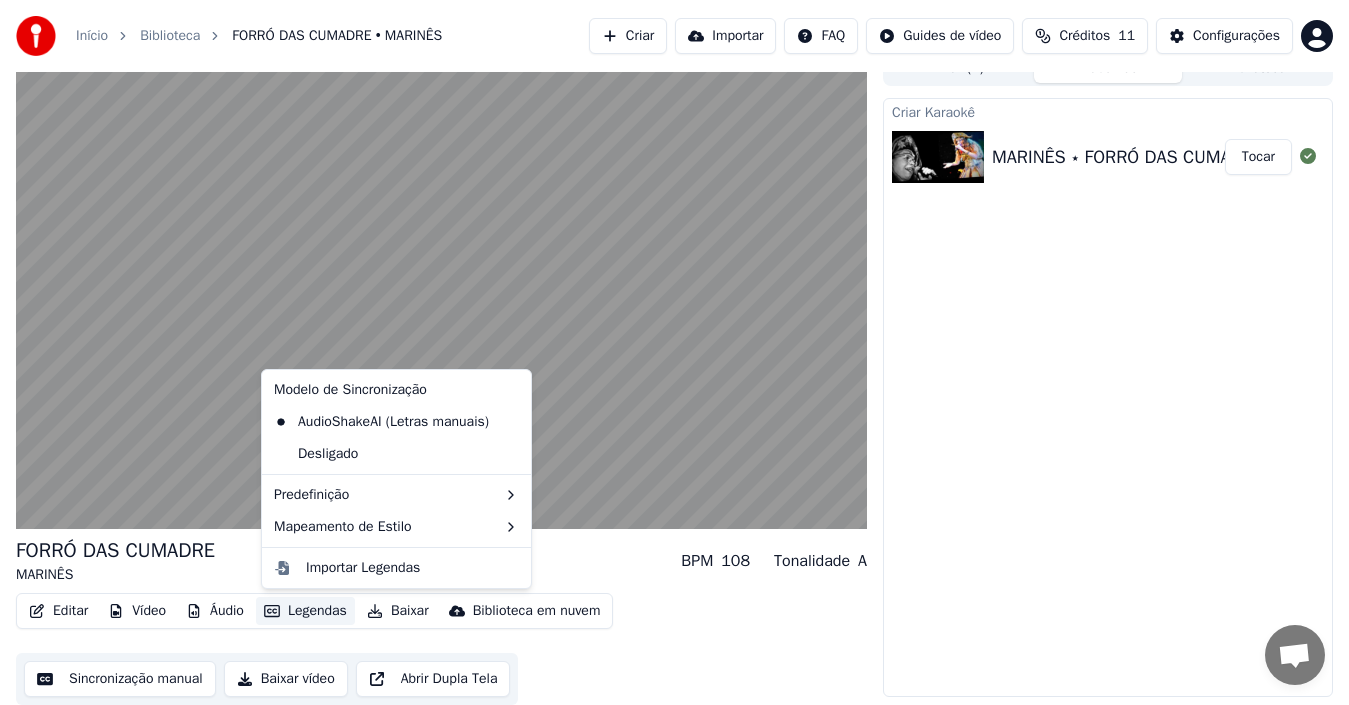 click on "Legendas" at bounding box center [305, 611] 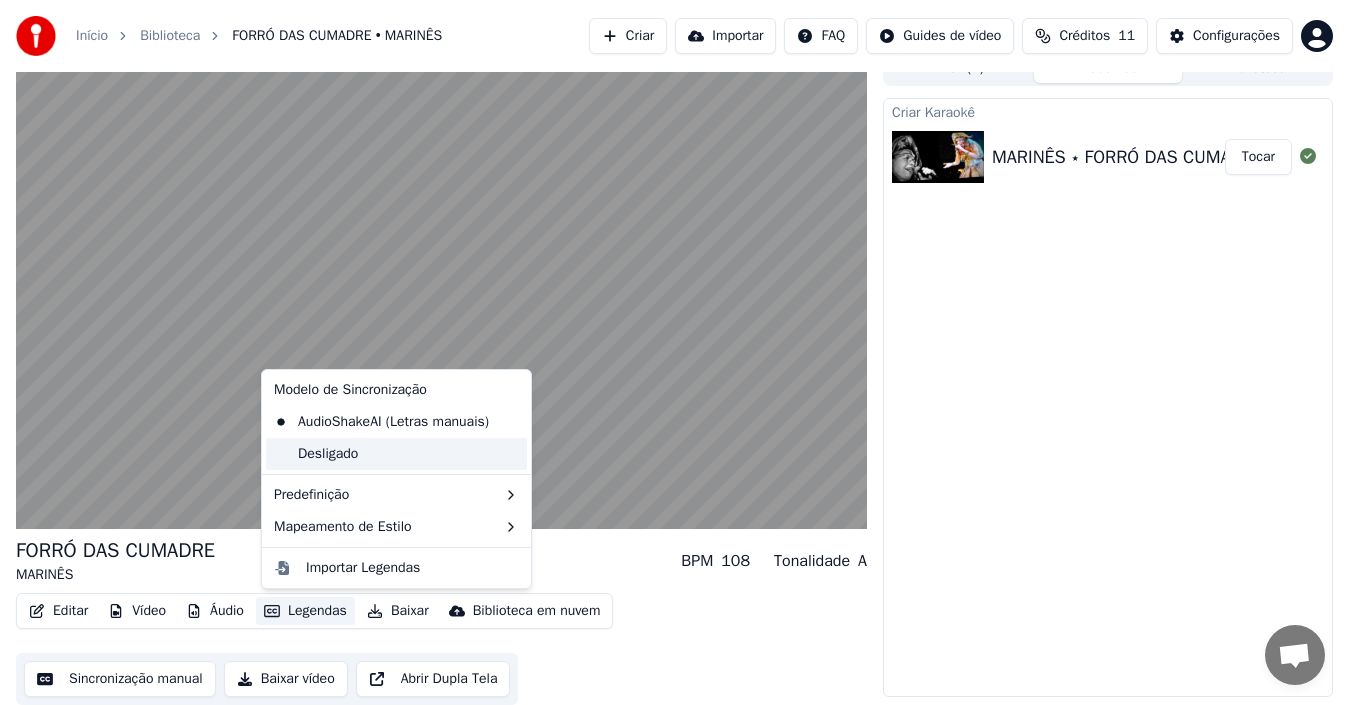 click on "Desligado" at bounding box center (396, 454) 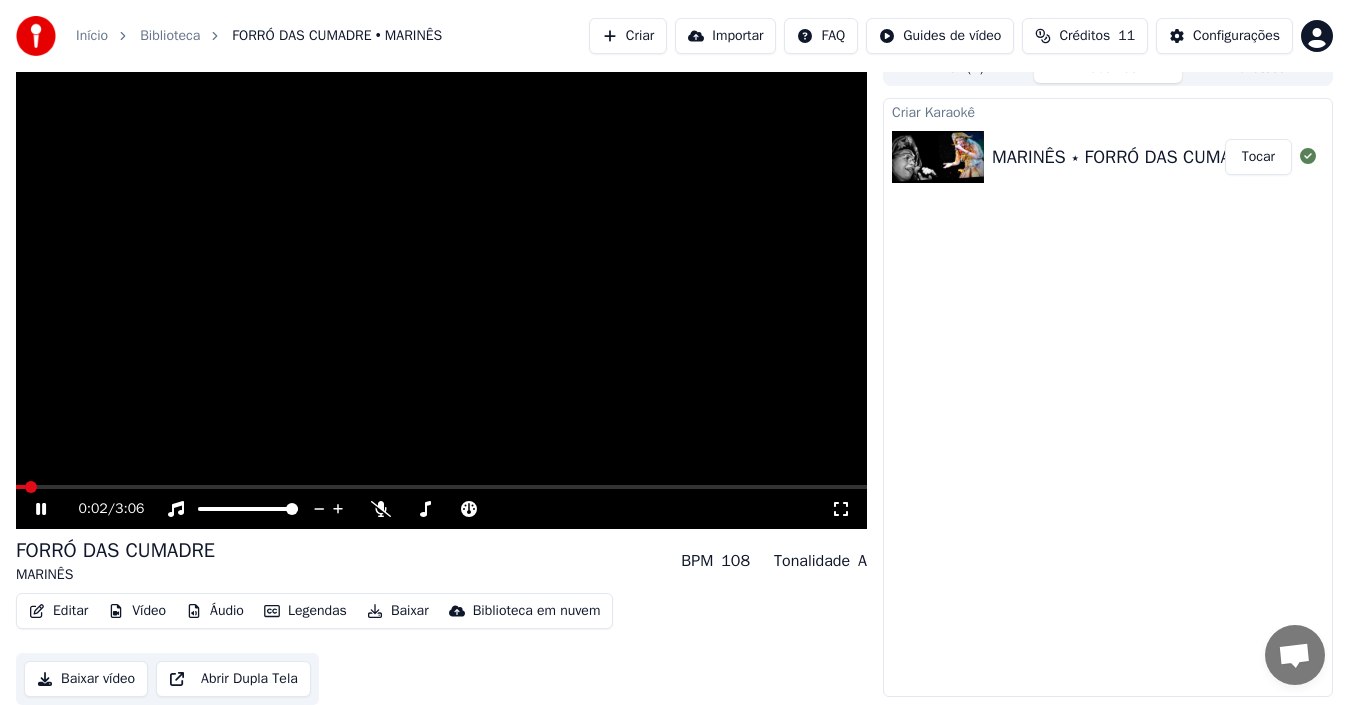 click at bounding box center [20, 487] 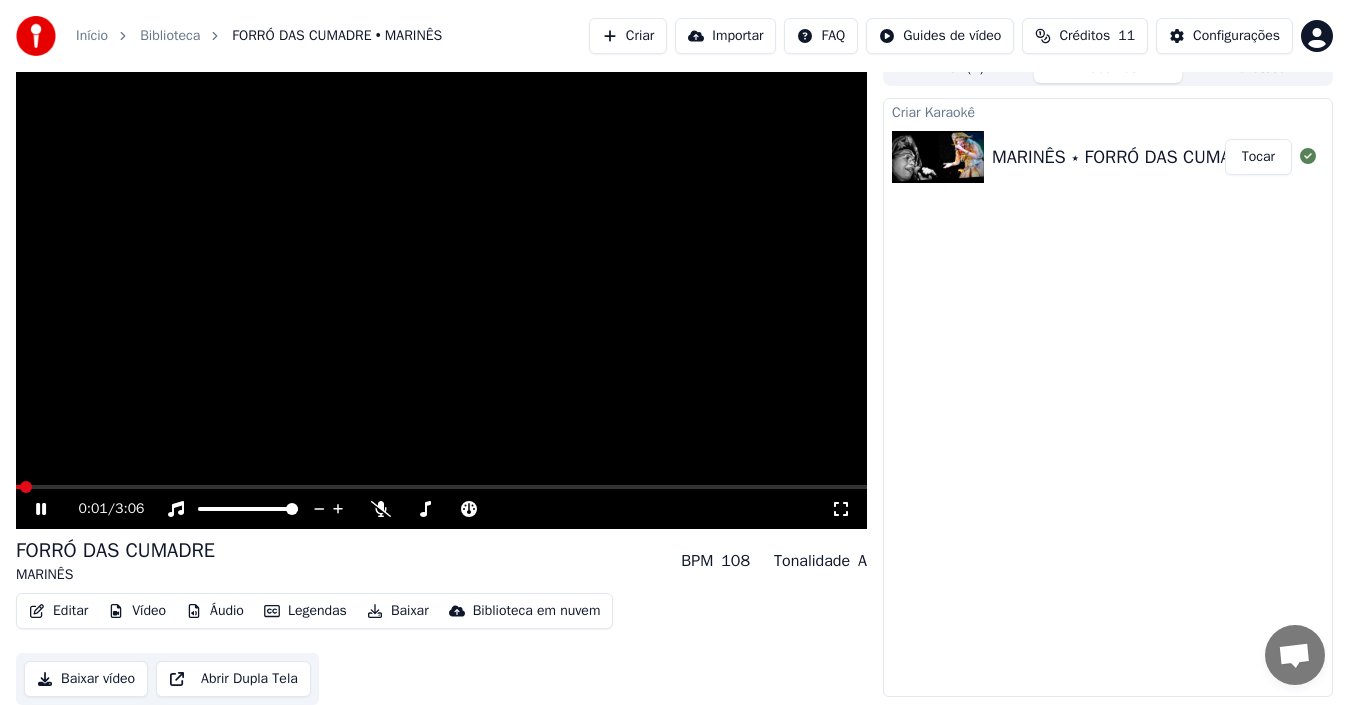 click at bounding box center [18, 487] 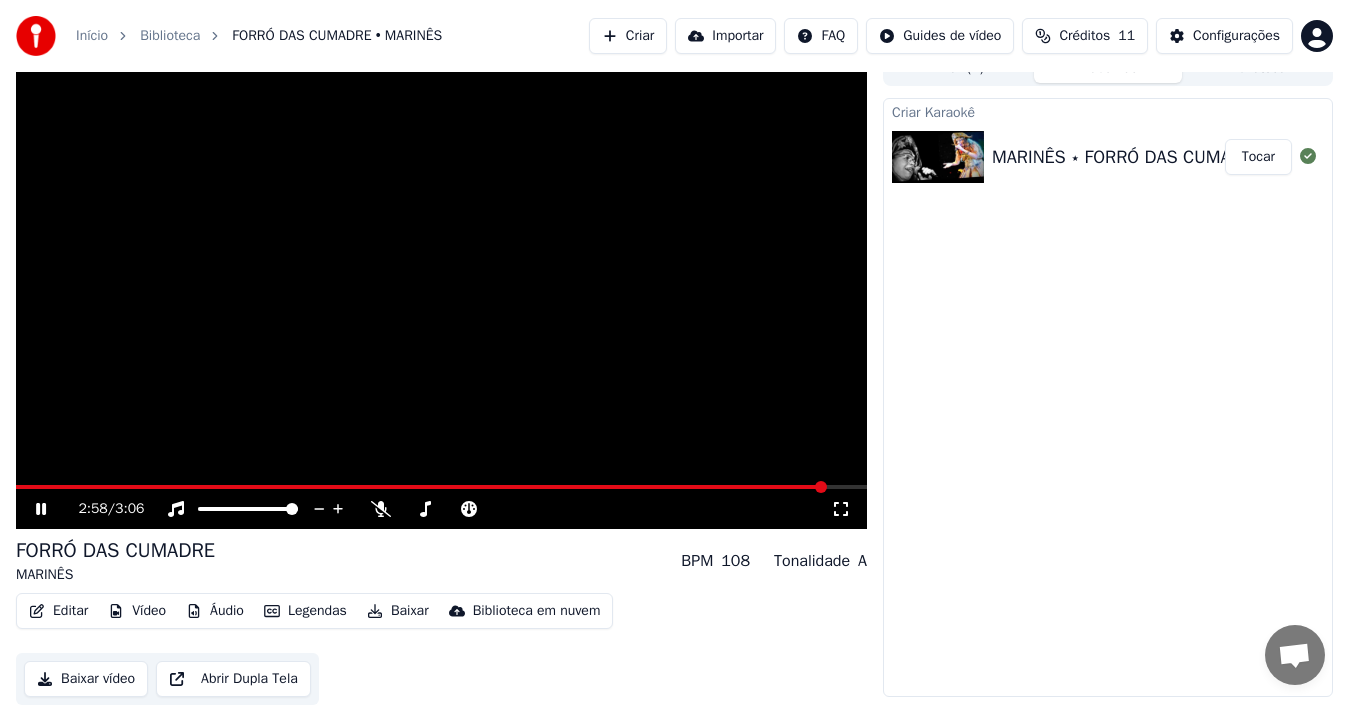 click 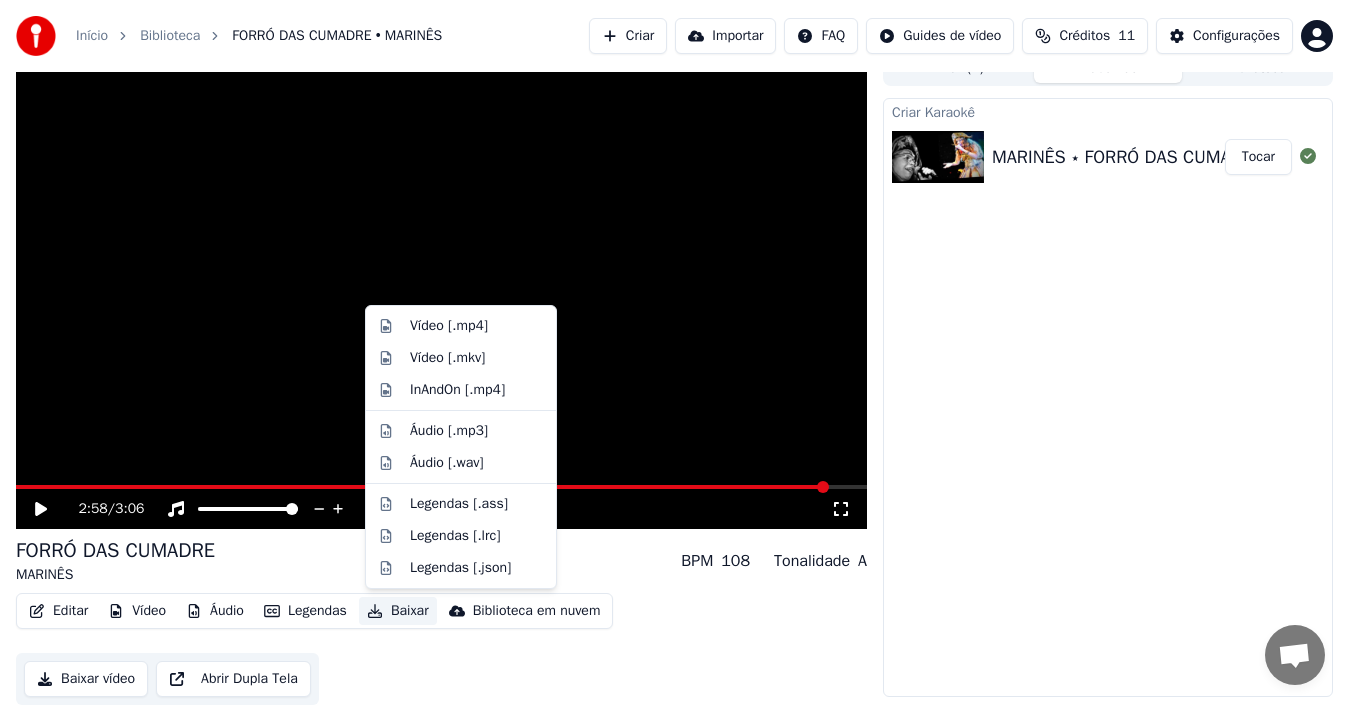 click on "Baixar" at bounding box center (398, 611) 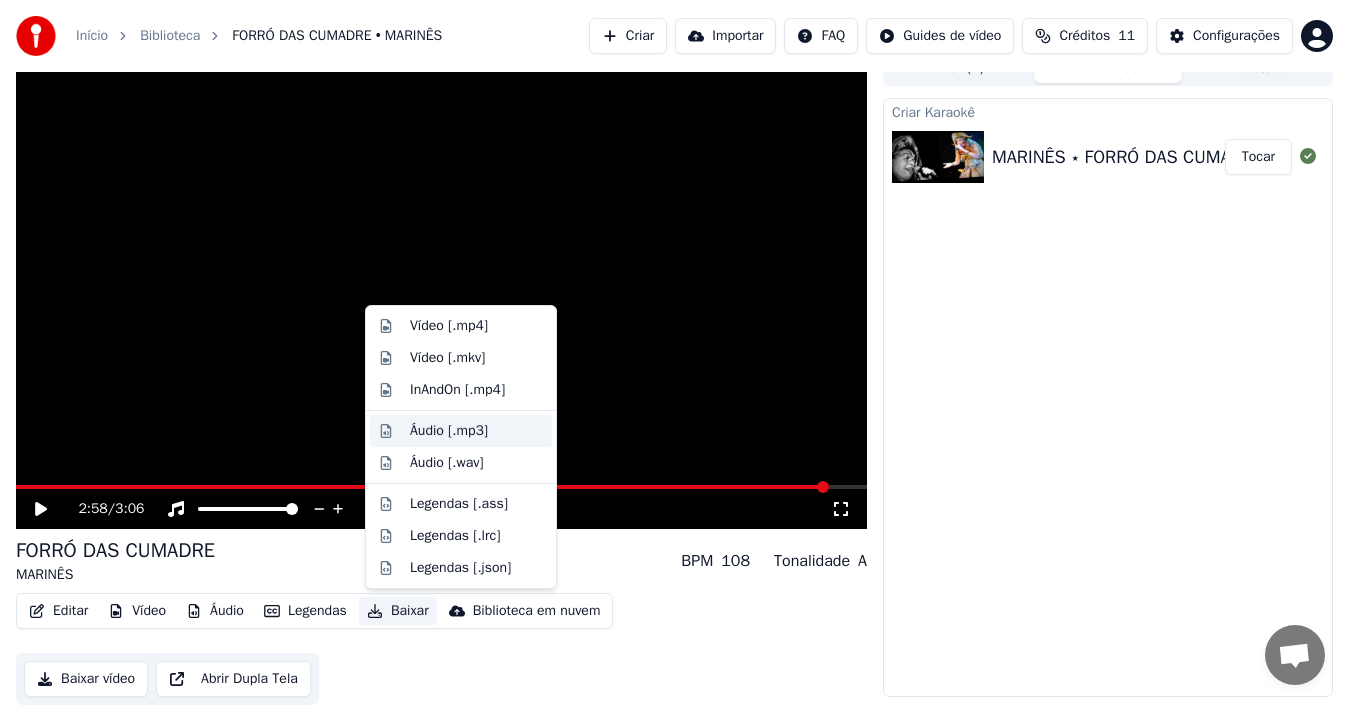 click on "Áudio [.mp3]" at bounding box center (449, 431) 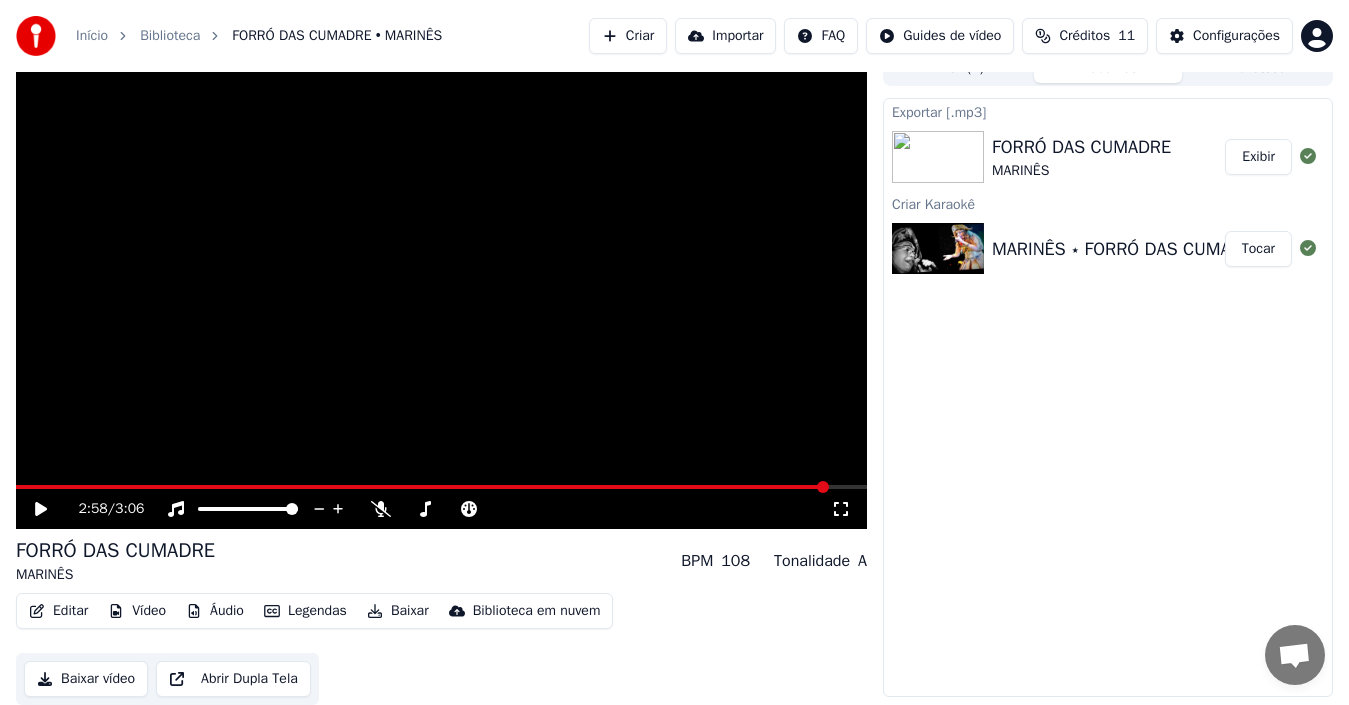 click on "Exportar [.mp3]" at bounding box center [1108, 111] 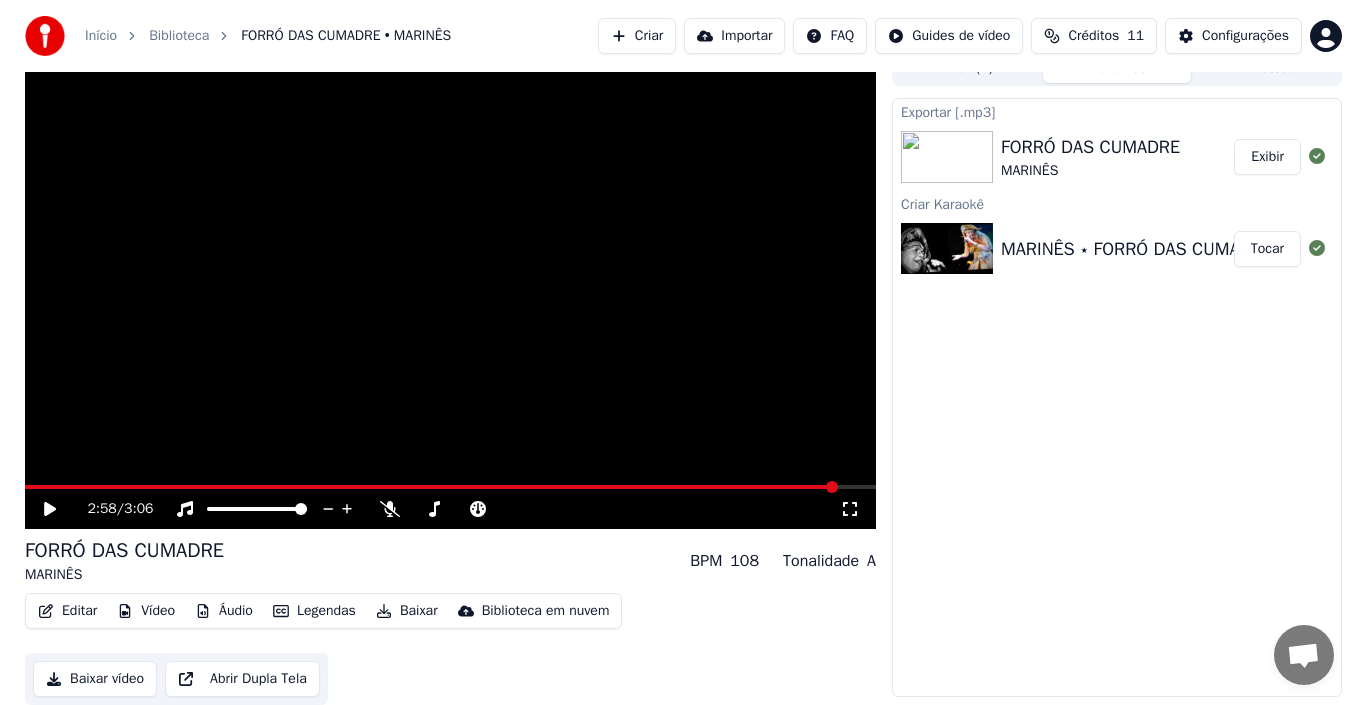 scroll, scrollTop: 0, scrollLeft: 0, axis: both 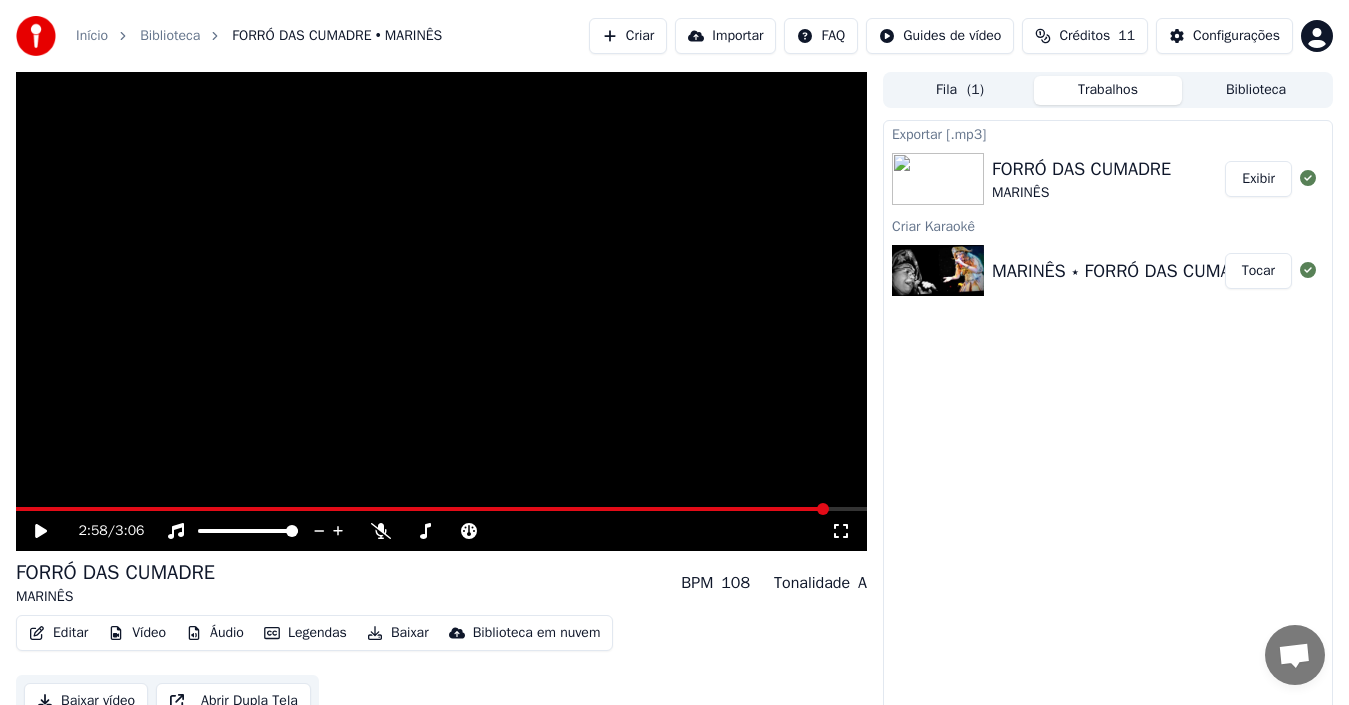 click on "Exibir" at bounding box center [1258, 179] 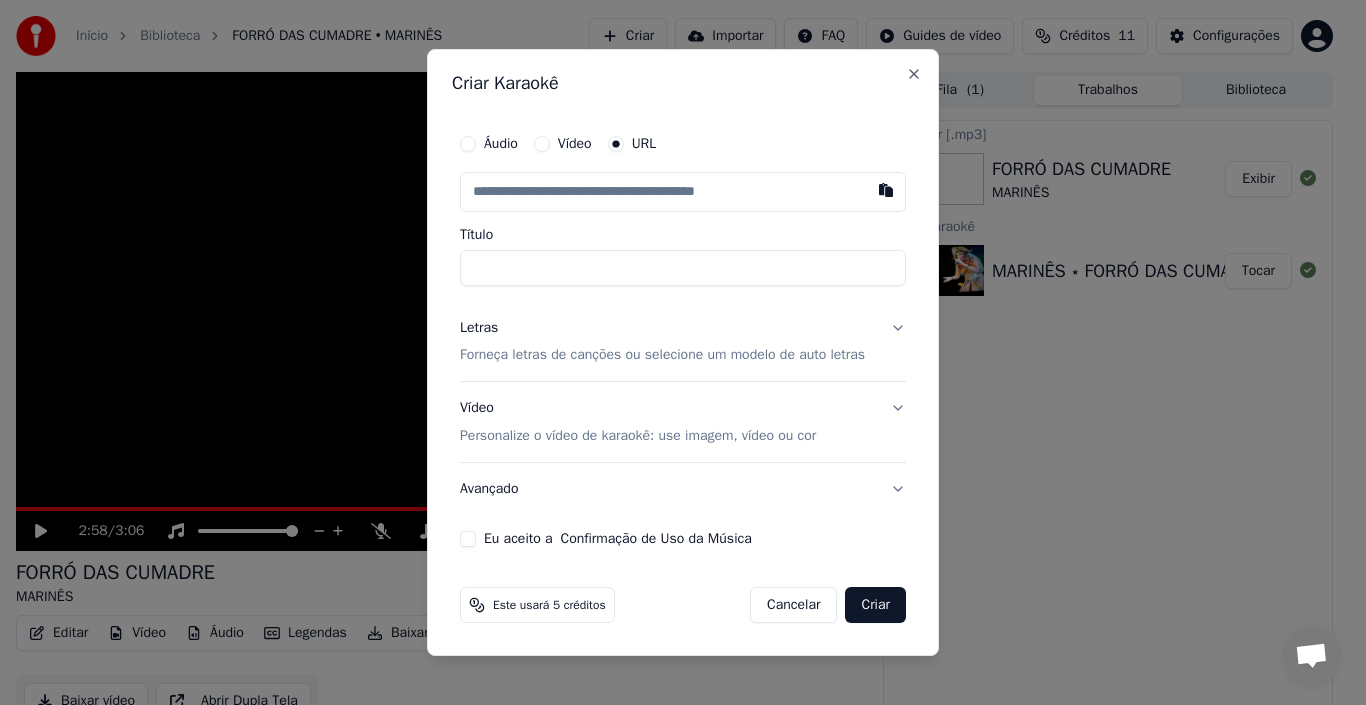 paste on "**********" 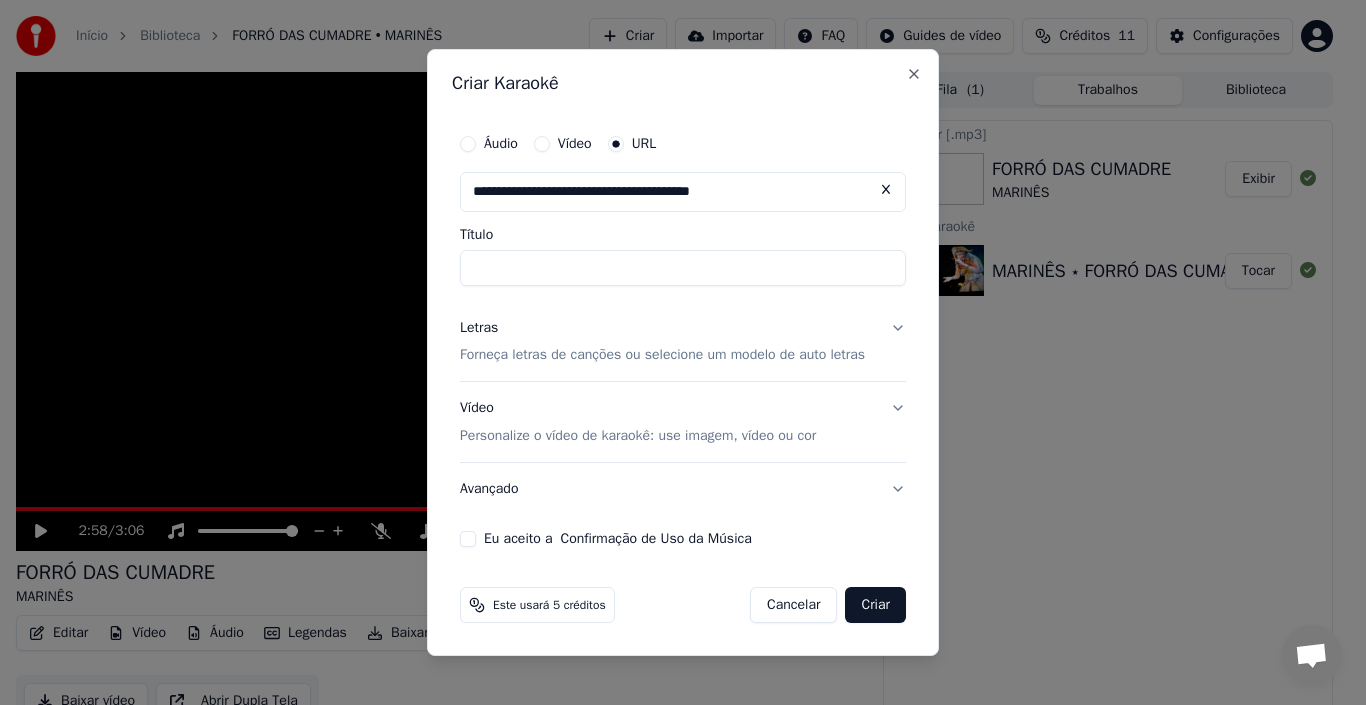 type on "**********" 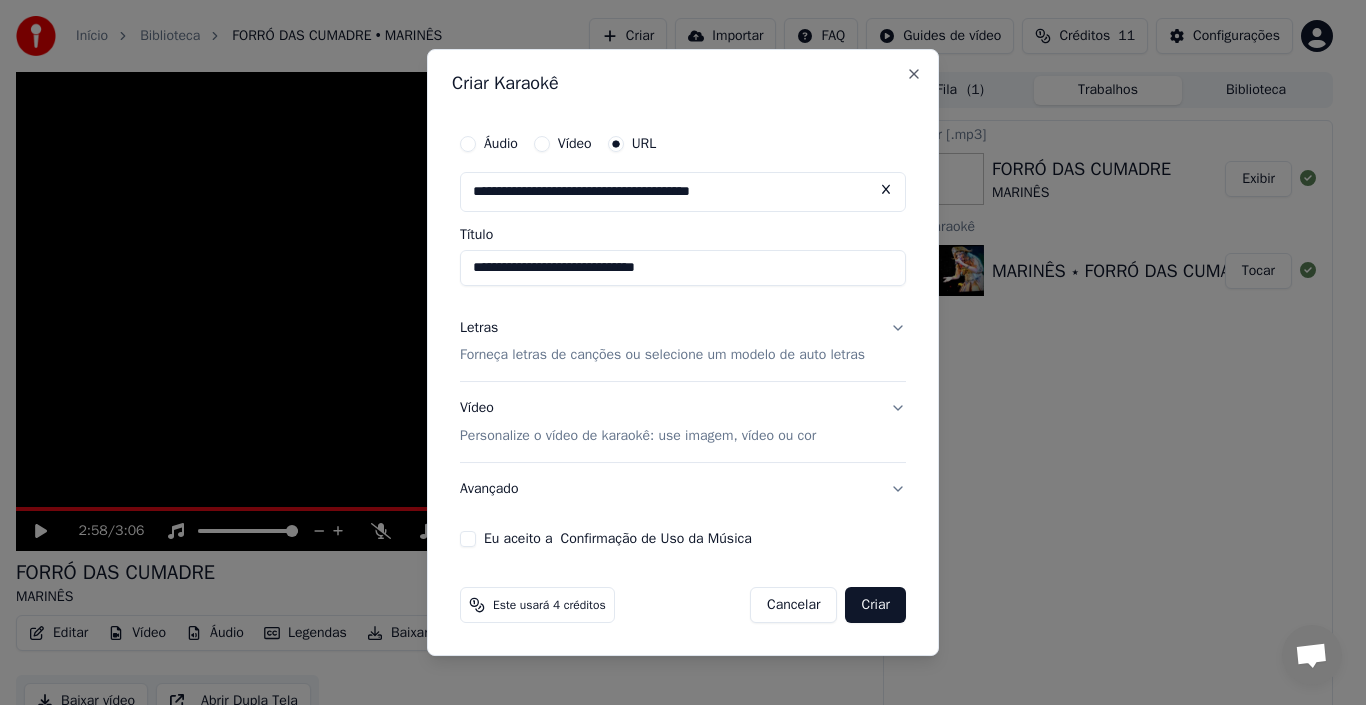 type on "**********" 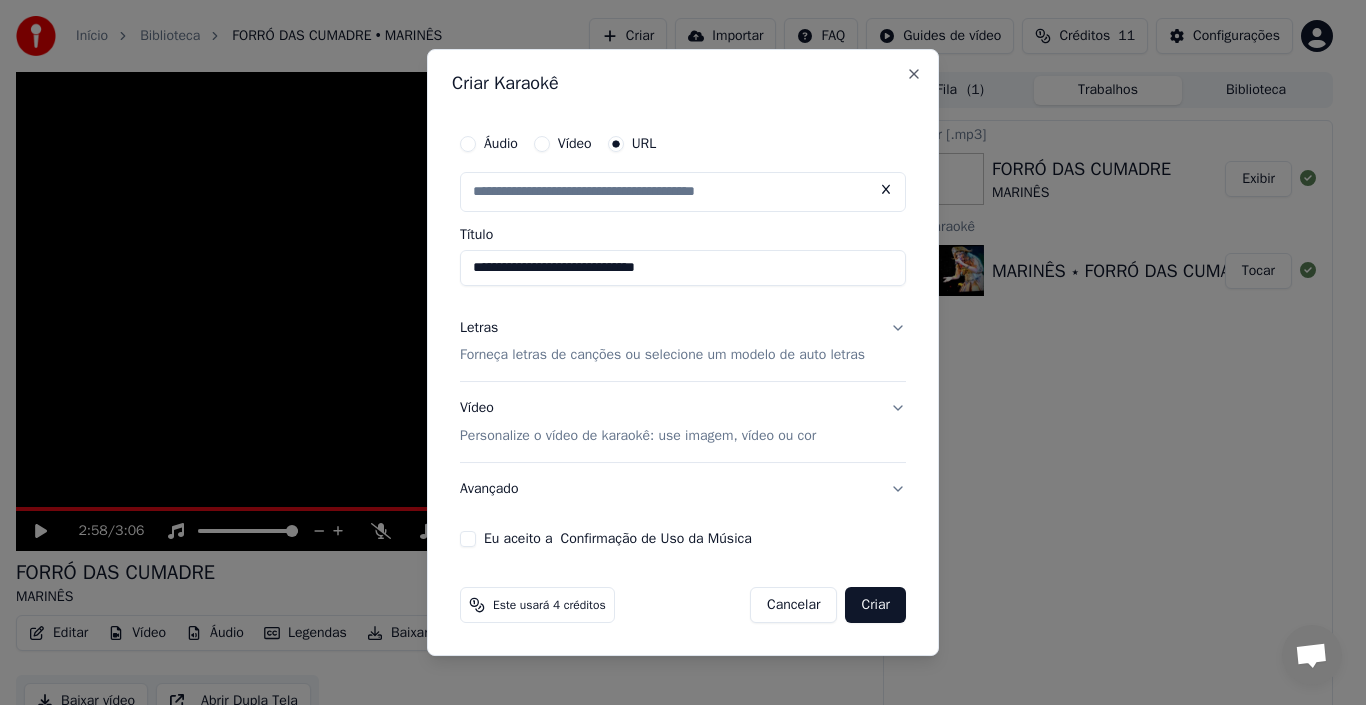 click on "**********" at bounding box center (683, 353) 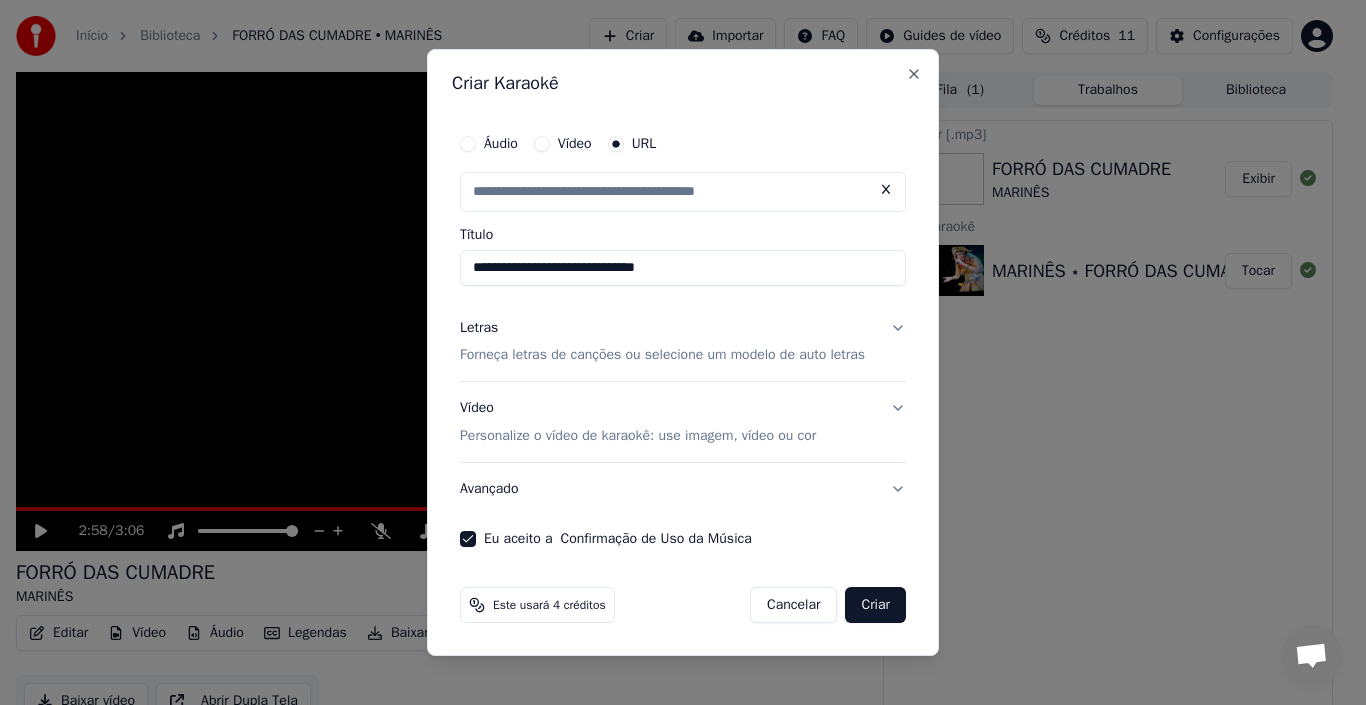 click on "Criar" at bounding box center (875, 605) 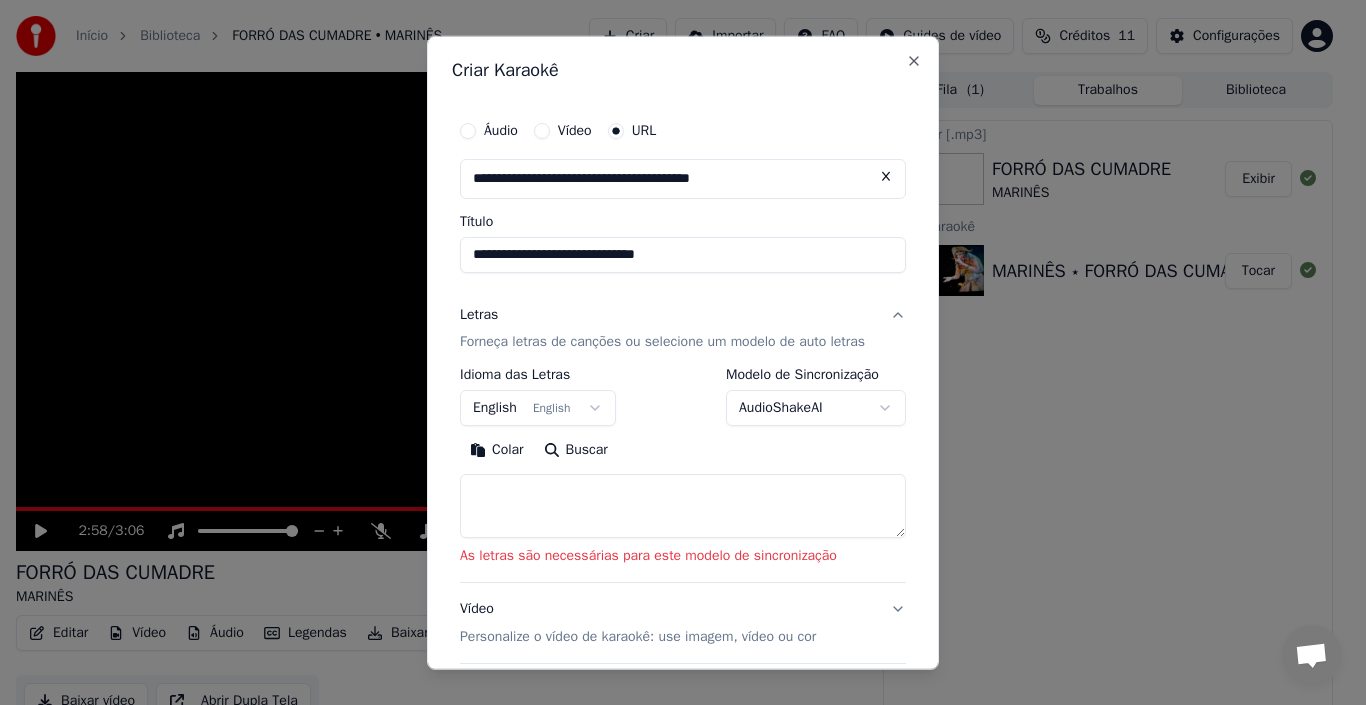 click at bounding box center [683, 506] 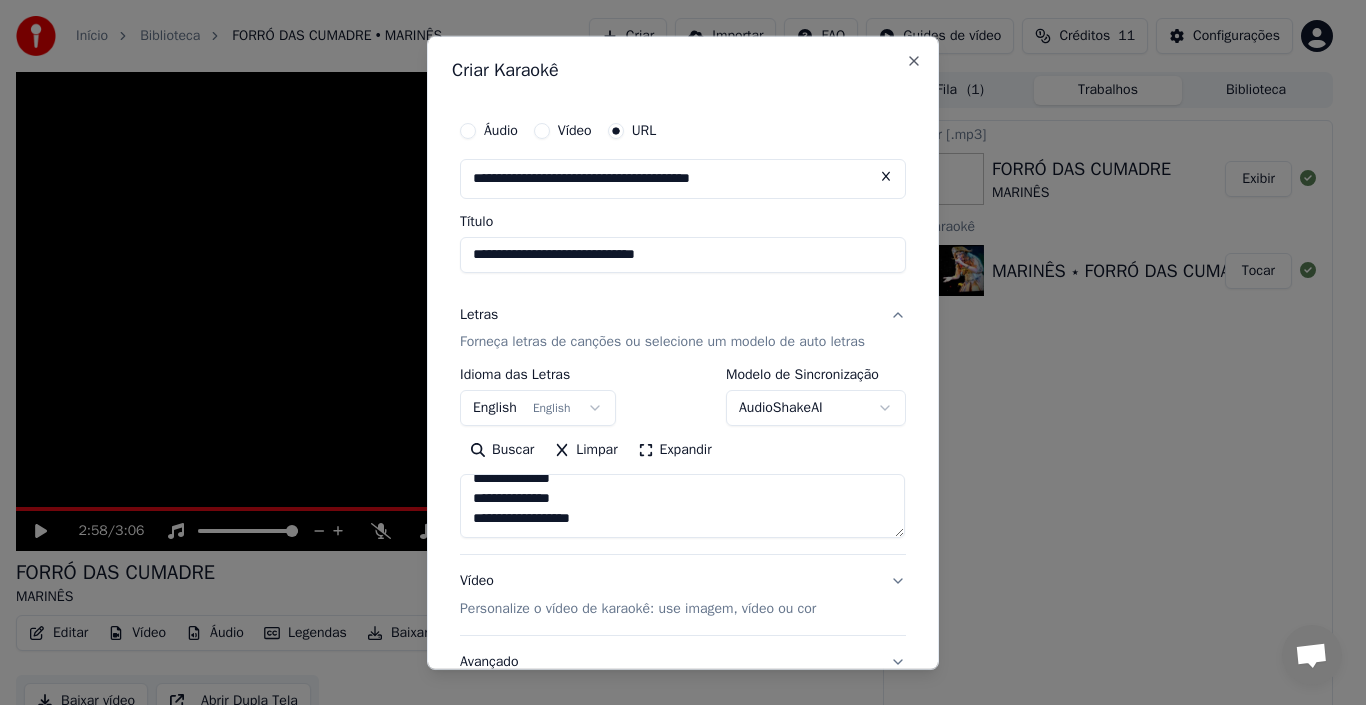 scroll, scrollTop: 334, scrollLeft: 0, axis: vertical 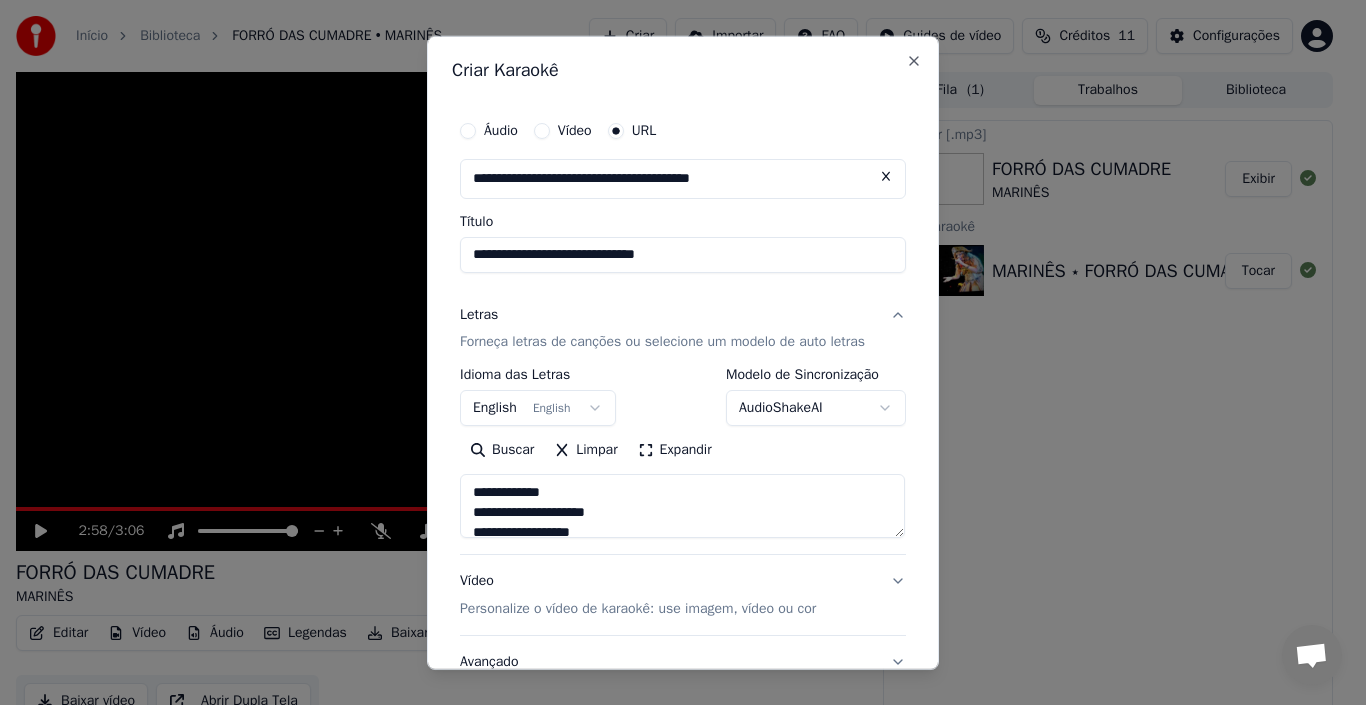 click on "**********" at bounding box center [682, 506] 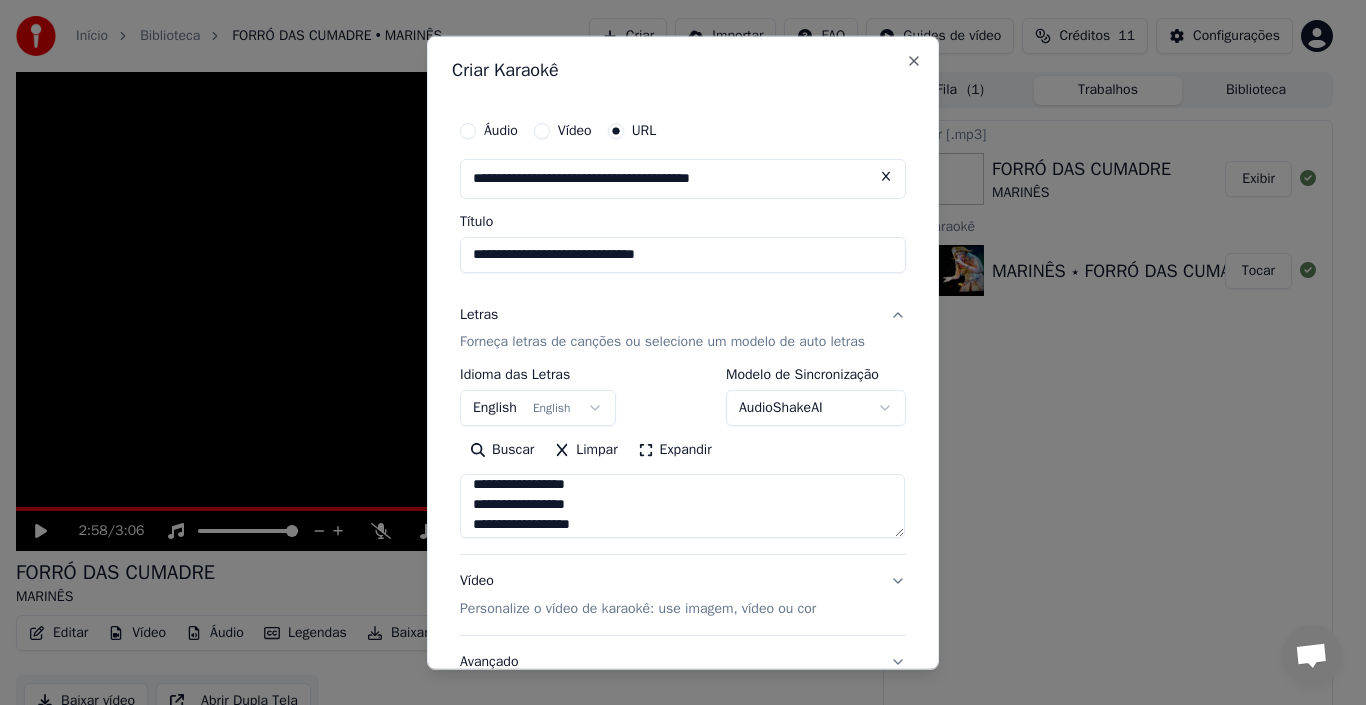 scroll, scrollTop: 86, scrollLeft: 0, axis: vertical 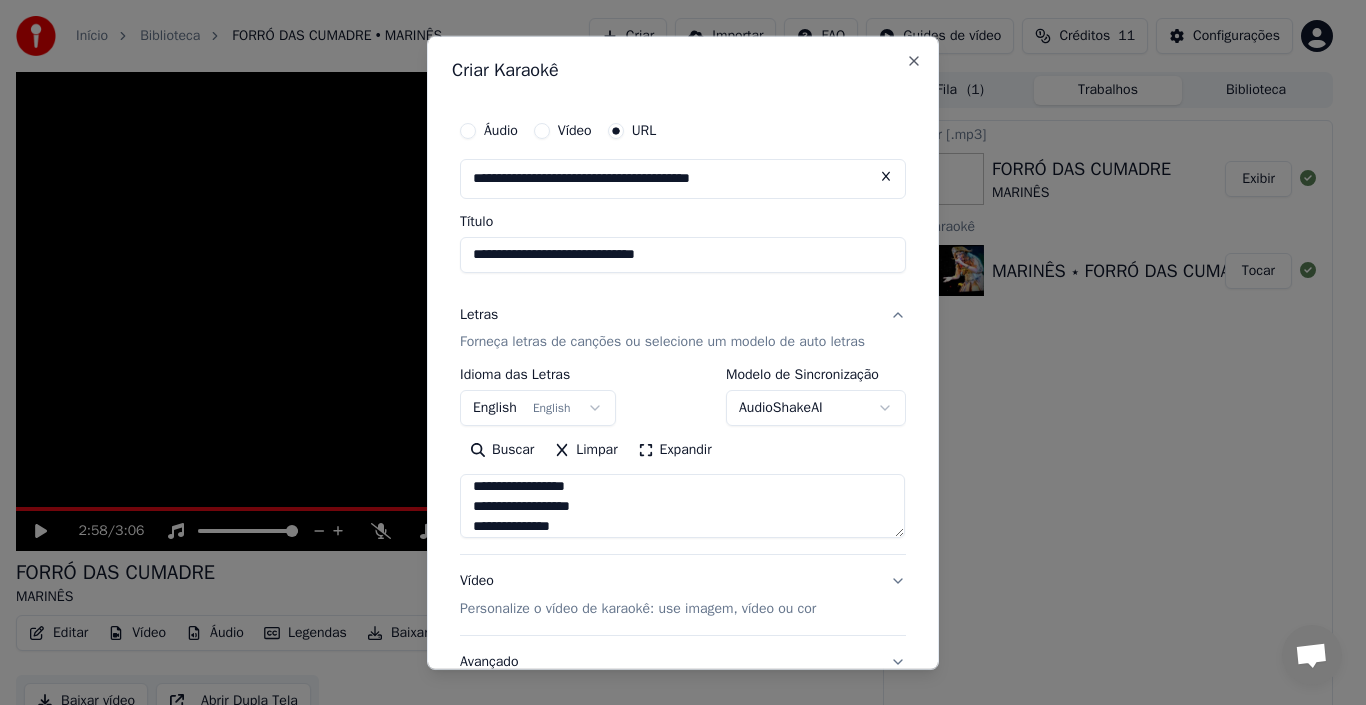 click on "**********" at bounding box center (682, 506) 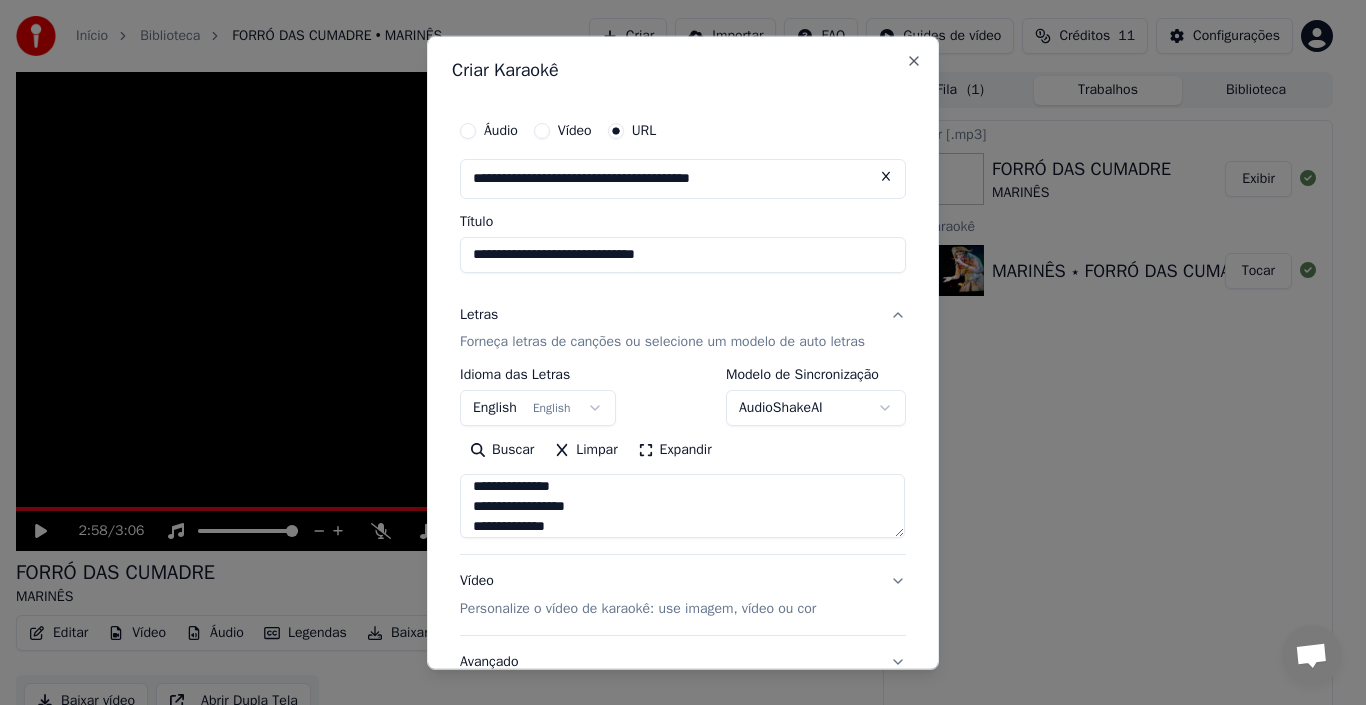 scroll, scrollTop: 146, scrollLeft: 0, axis: vertical 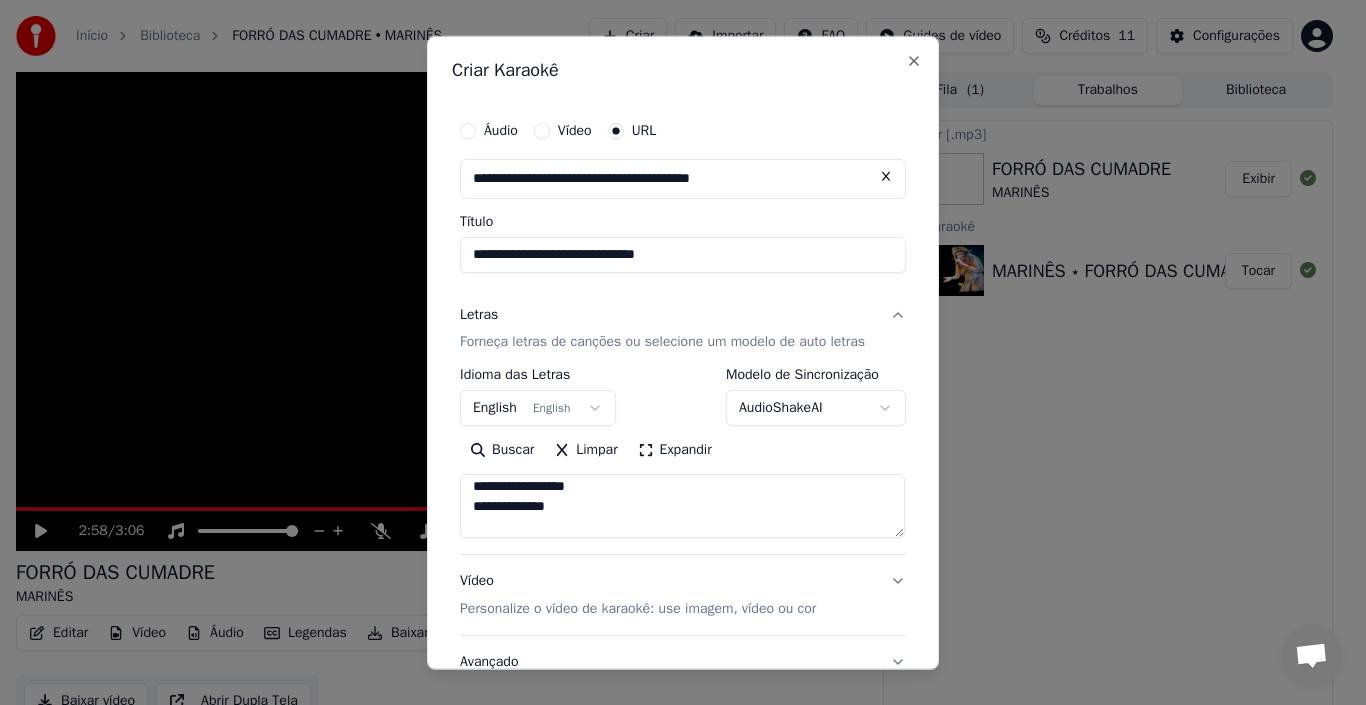 click on "**********" at bounding box center (682, 506) 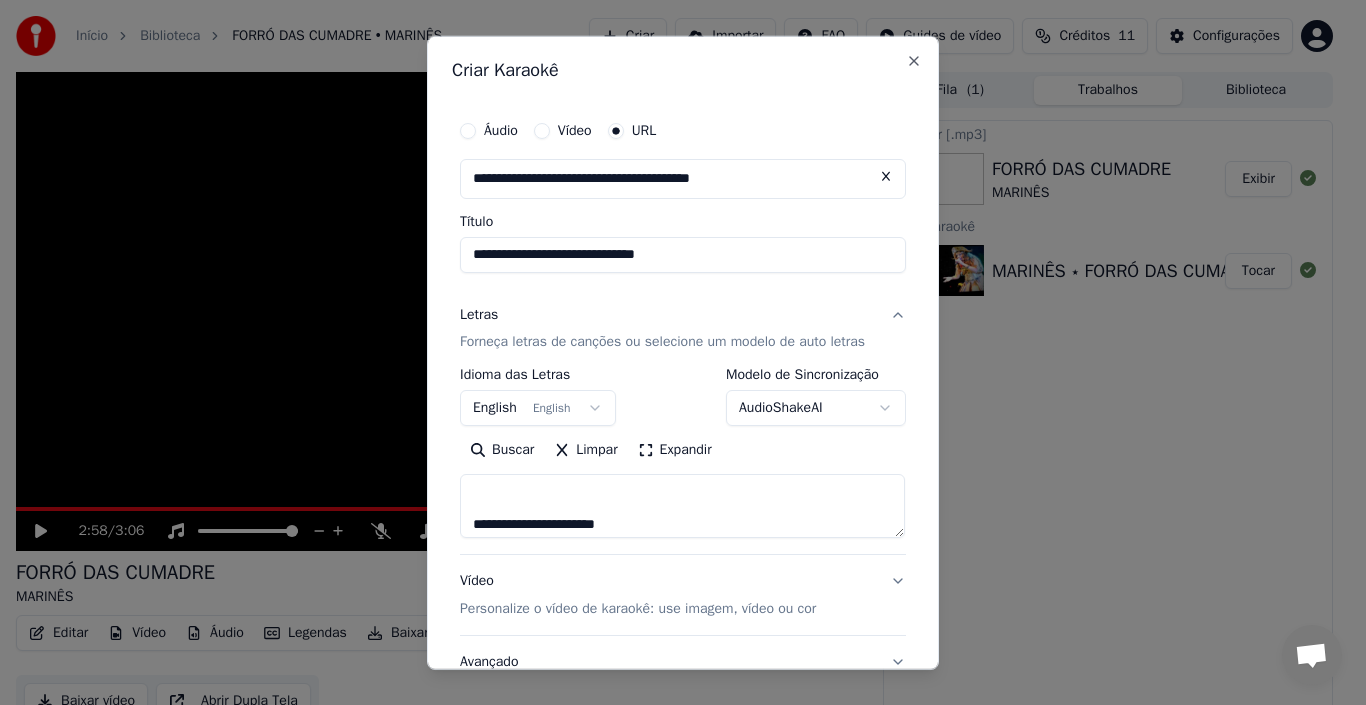 paste on "**********" 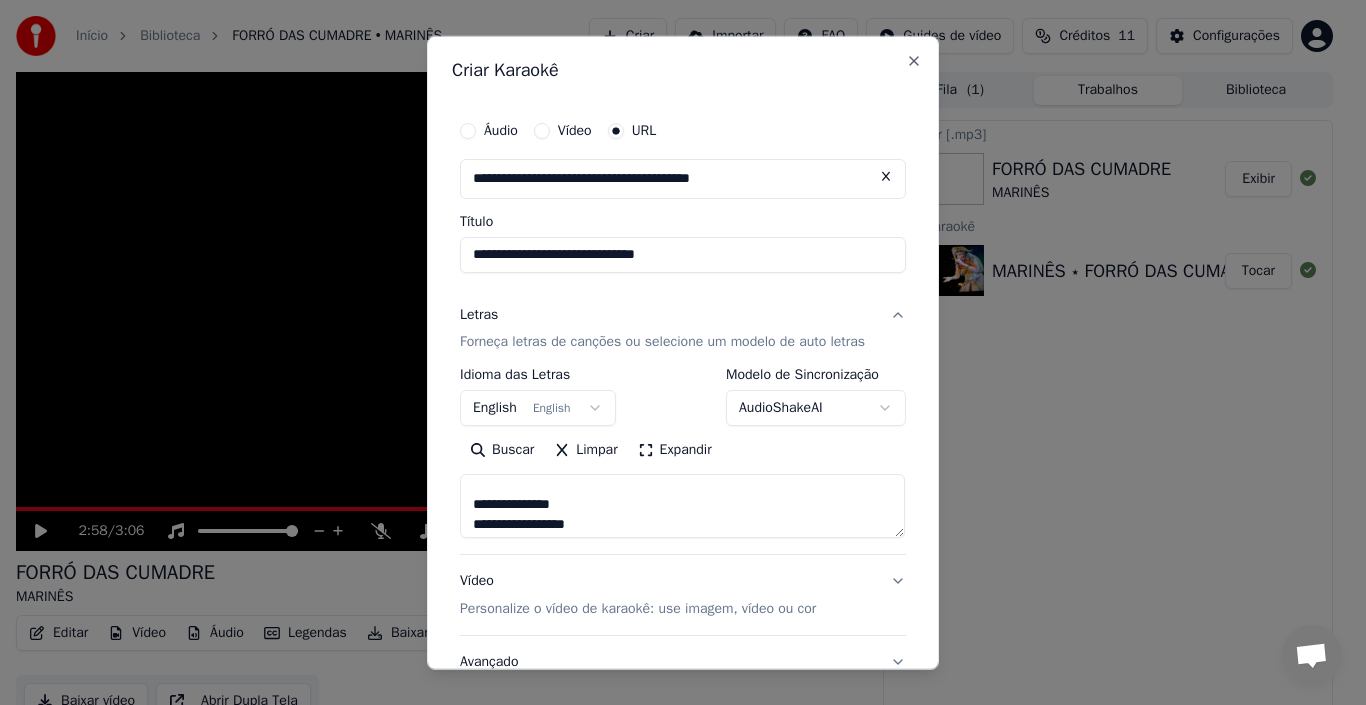 scroll, scrollTop: 148, scrollLeft: 0, axis: vertical 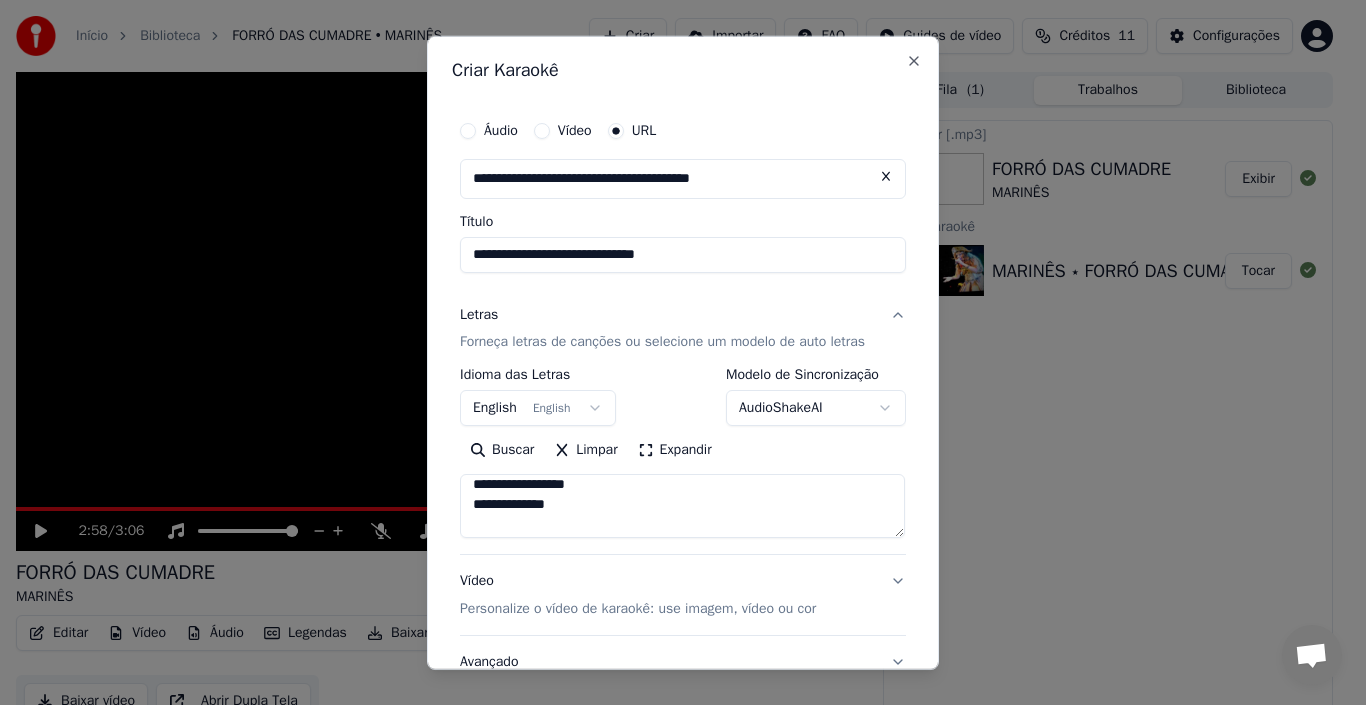 click on "**********" at bounding box center (682, 506) 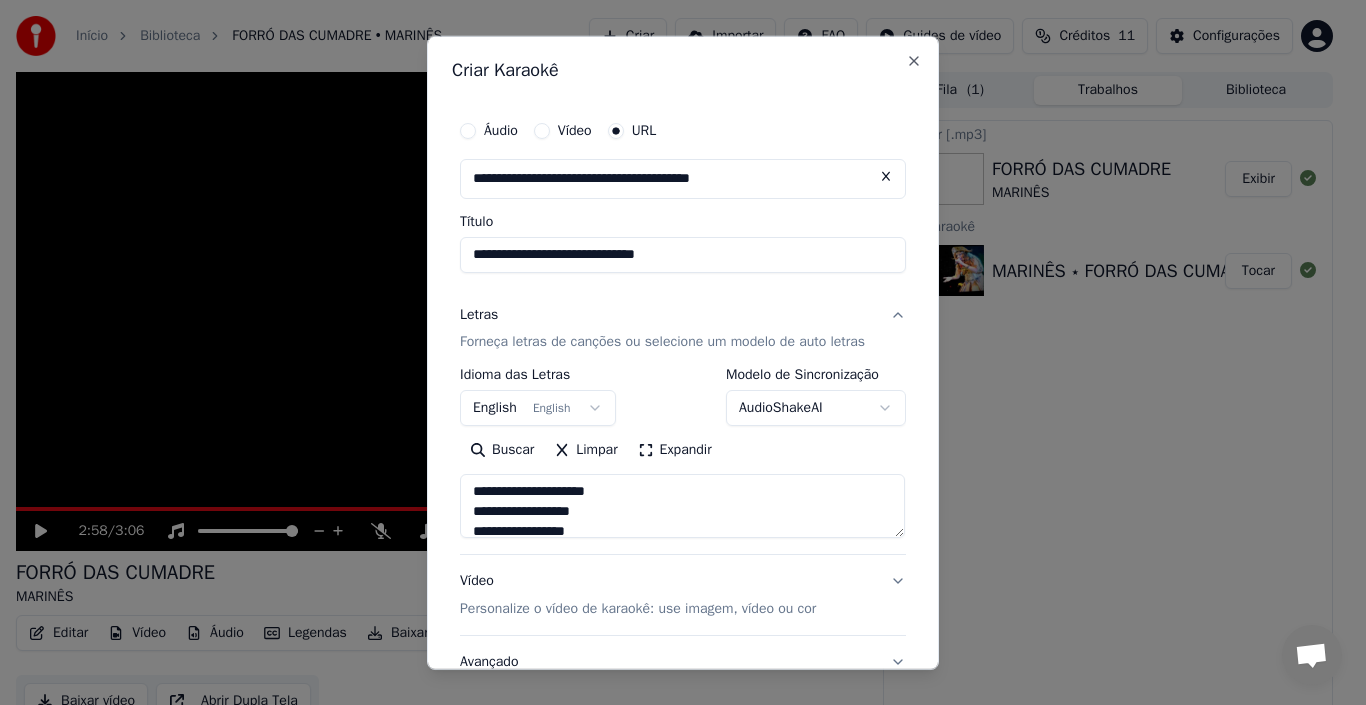 scroll, scrollTop: 0, scrollLeft: 0, axis: both 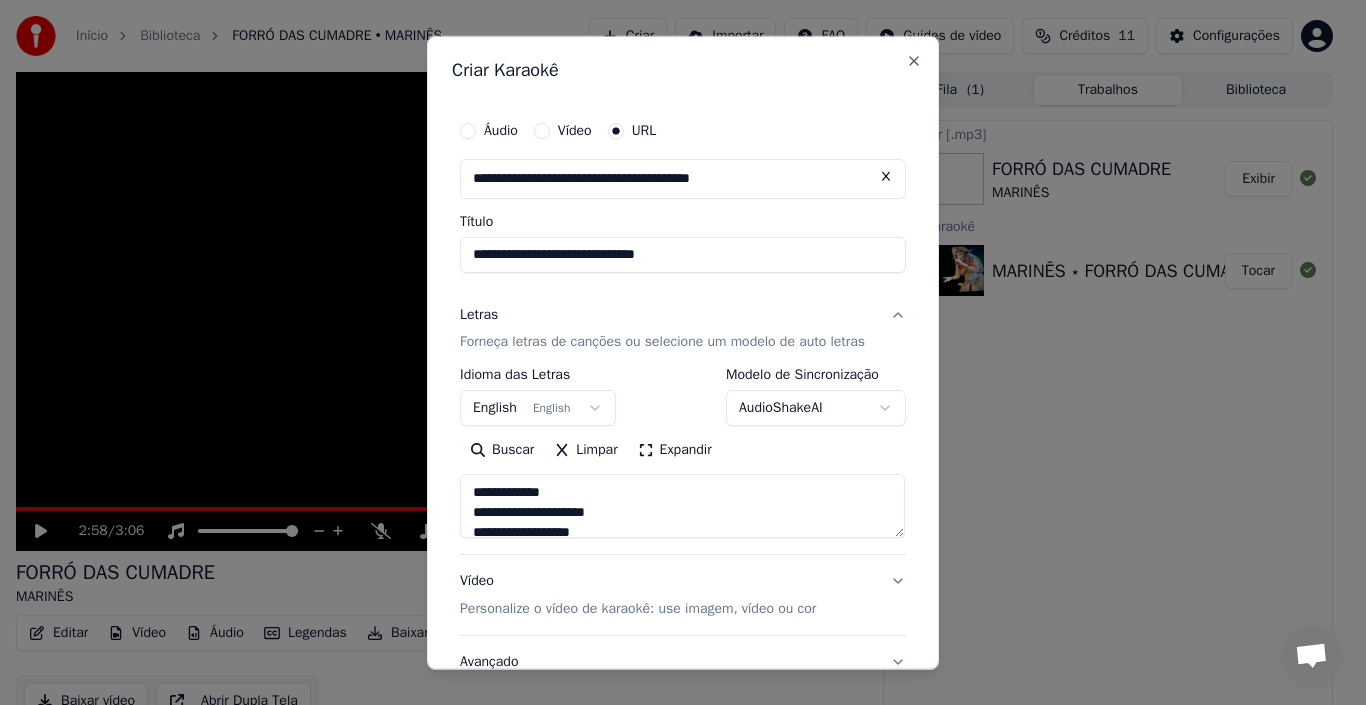 click on "**********" at bounding box center [682, 506] 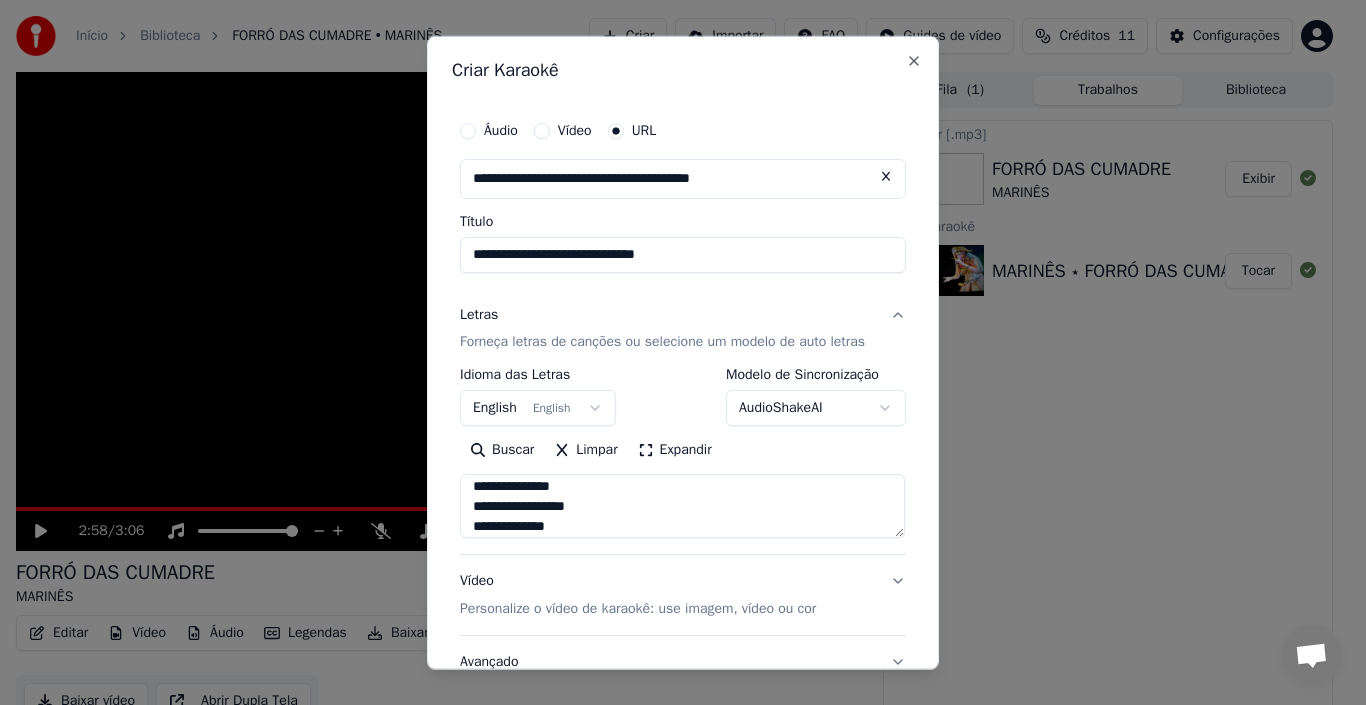 scroll, scrollTop: 206, scrollLeft: 0, axis: vertical 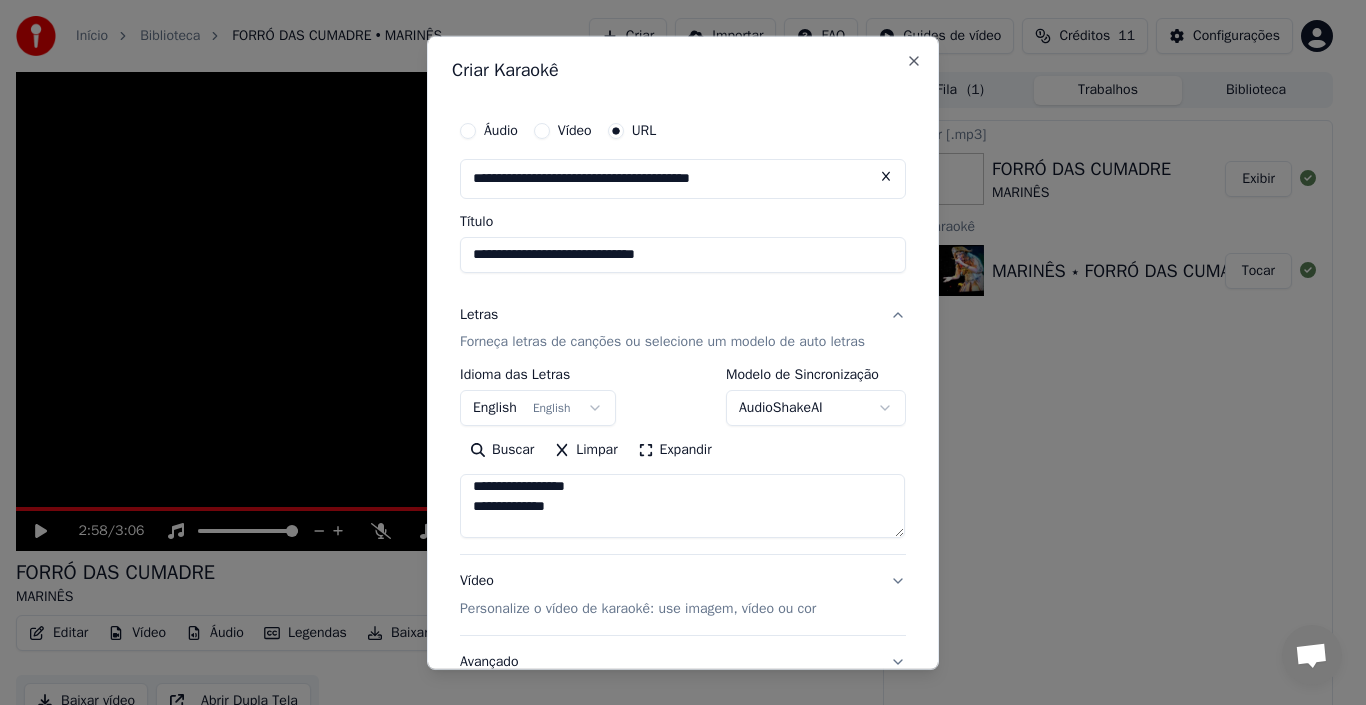 click on "**********" at bounding box center [682, 506] 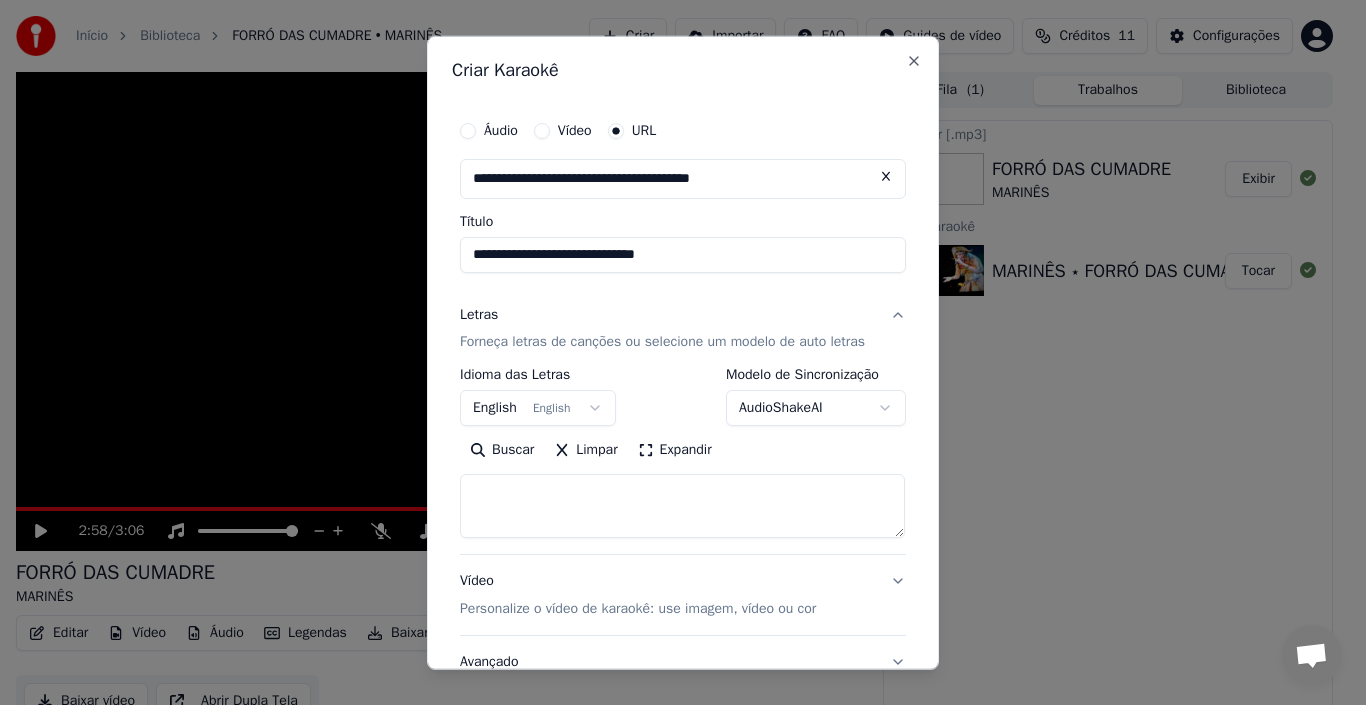 paste on "**********" 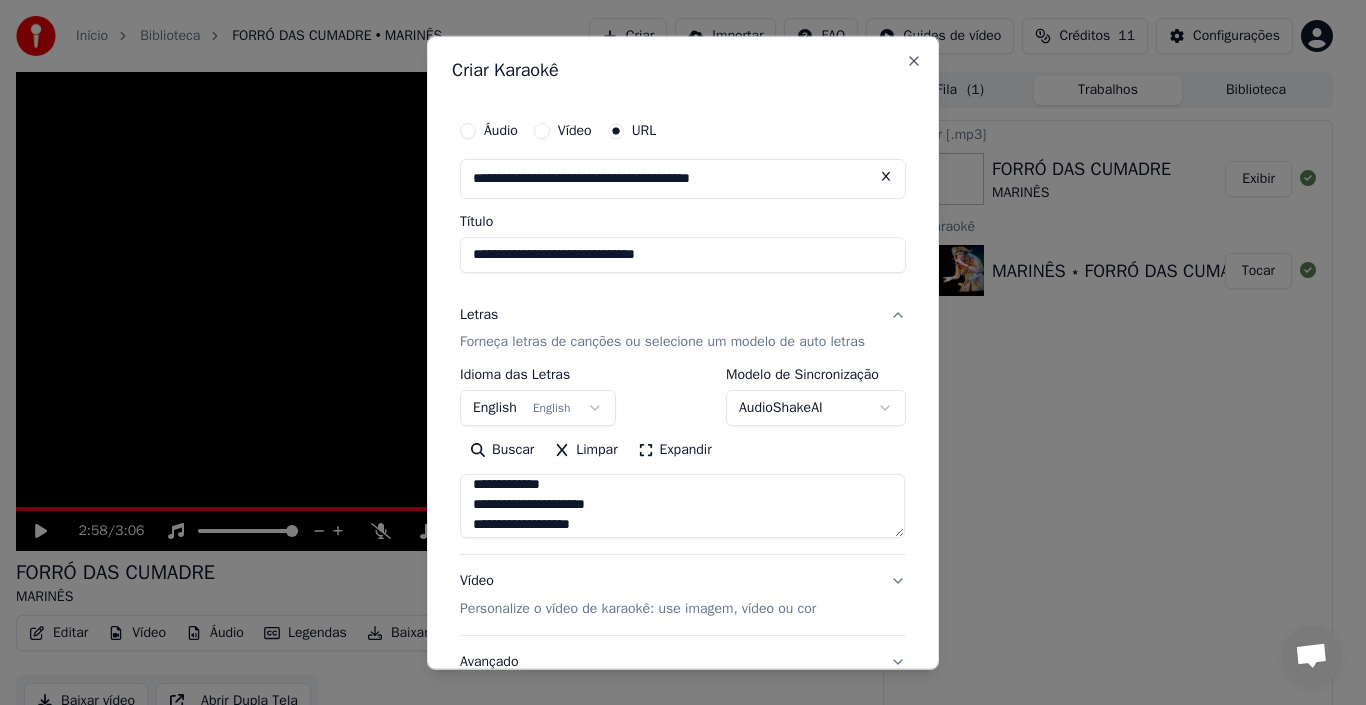 scroll, scrollTop: 487, scrollLeft: 0, axis: vertical 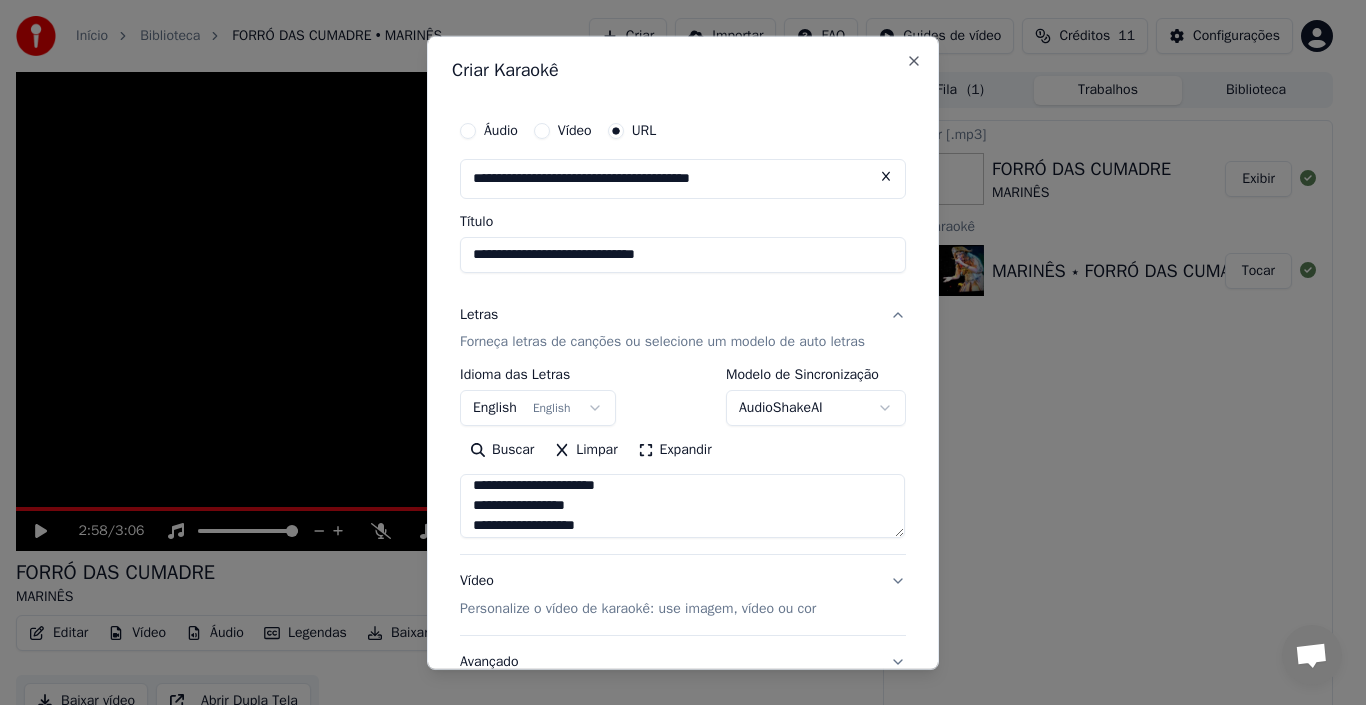 click on "**********" at bounding box center [682, 506] 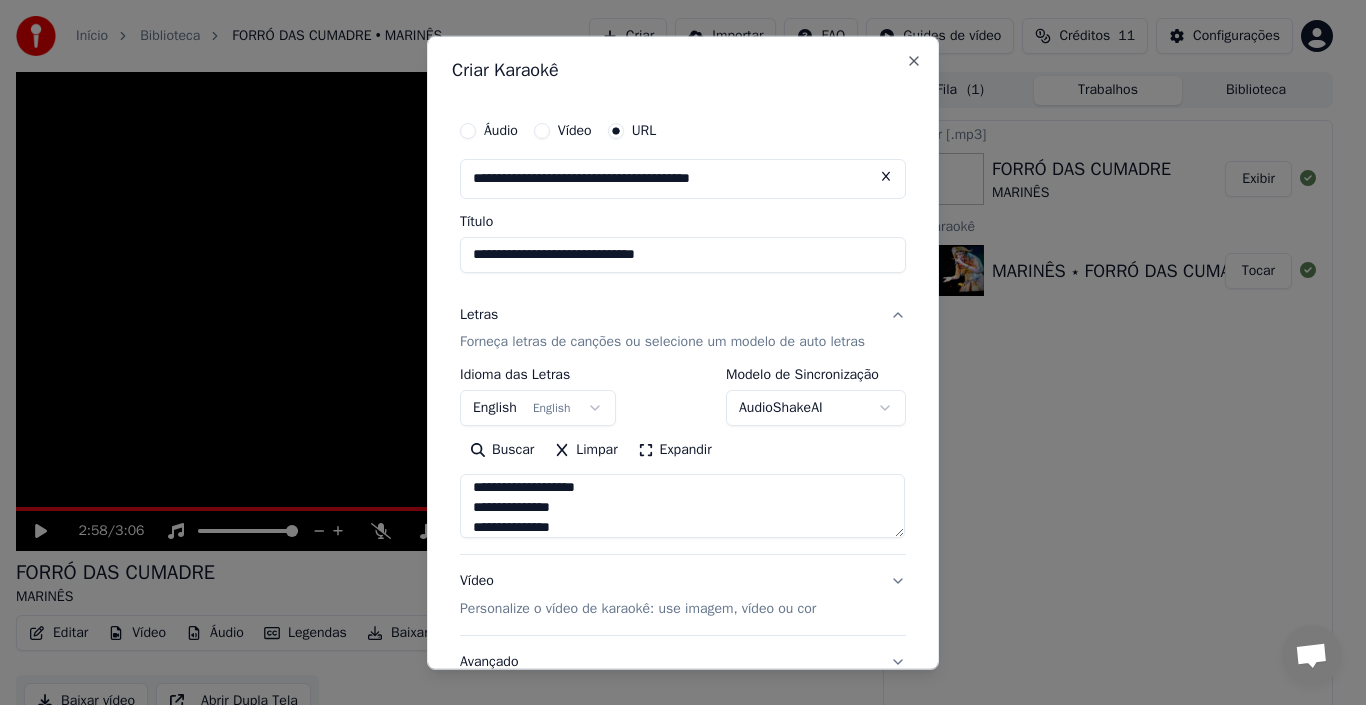 scroll, scrollTop: 605, scrollLeft: 0, axis: vertical 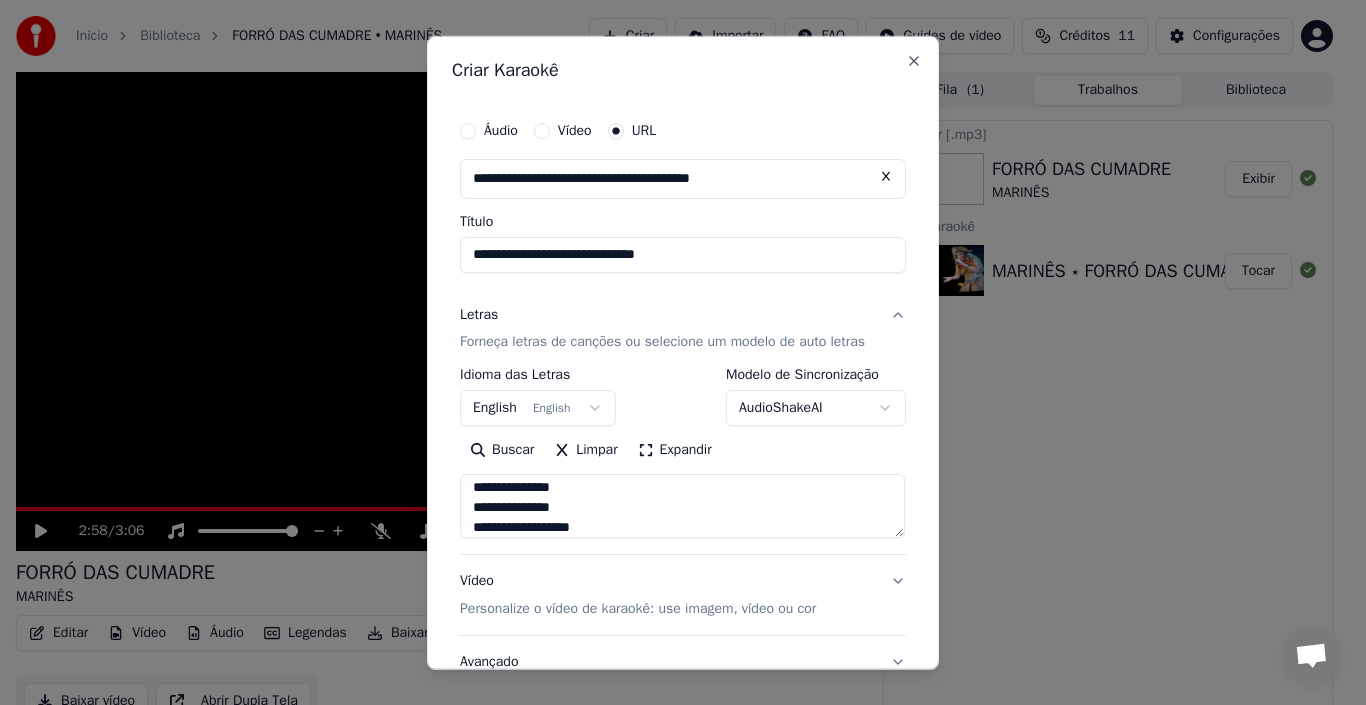 click on "**********" at bounding box center [682, 506] 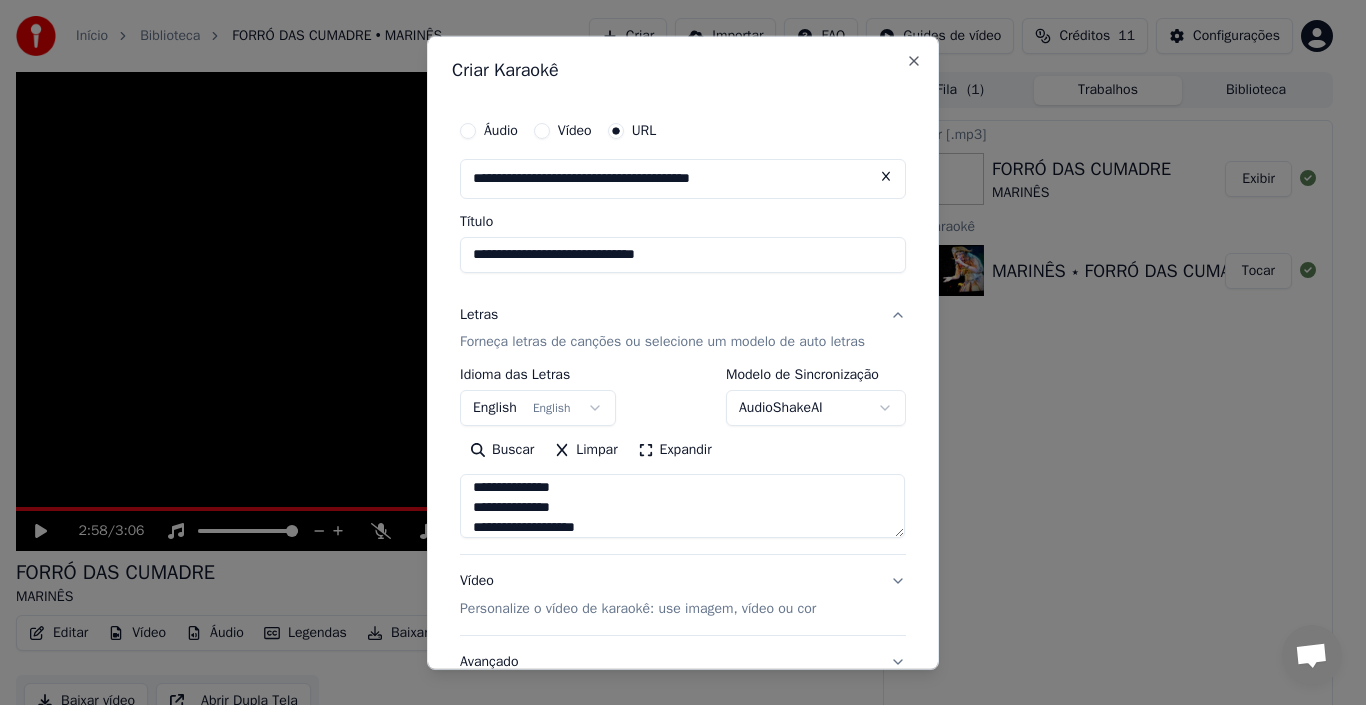 scroll, scrollTop: 625, scrollLeft: 0, axis: vertical 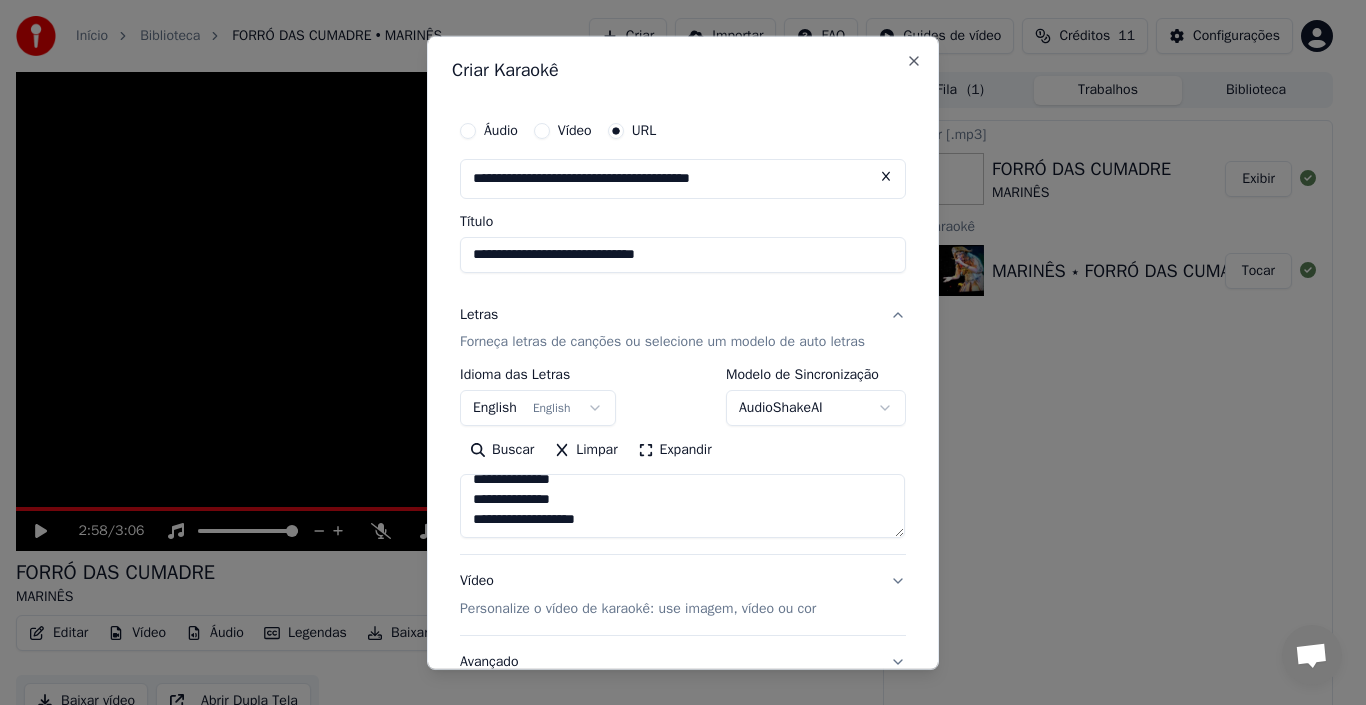 paste on "**********" 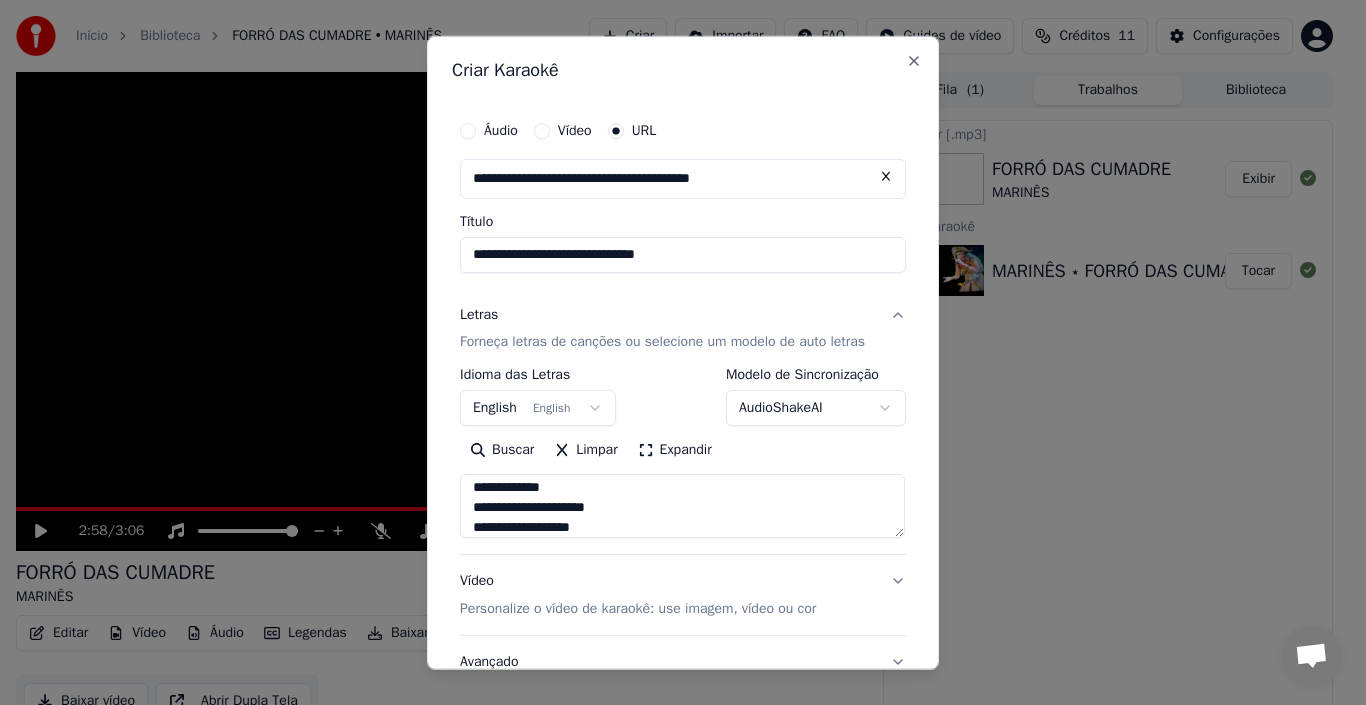 scroll, scrollTop: 0, scrollLeft: 0, axis: both 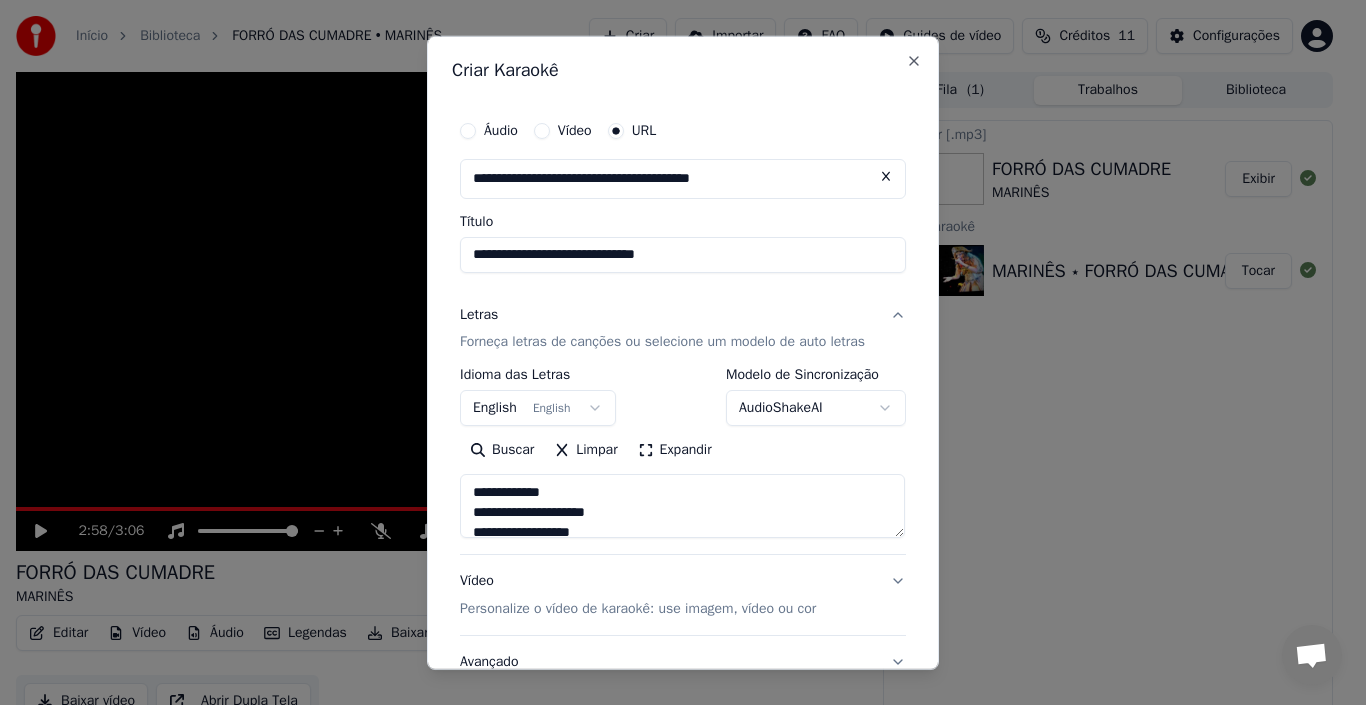 click on "**********" at bounding box center (682, 506) 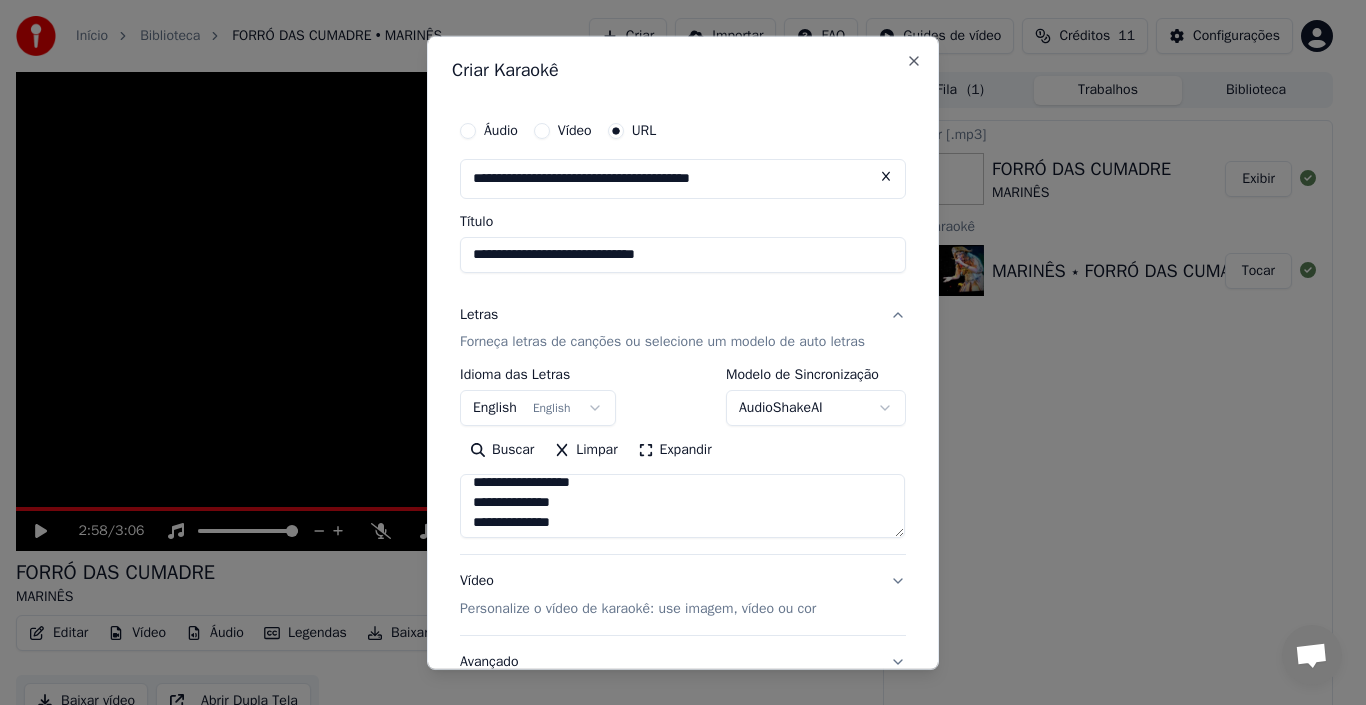 scroll, scrollTop: 673, scrollLeft: 0, axis: vertical 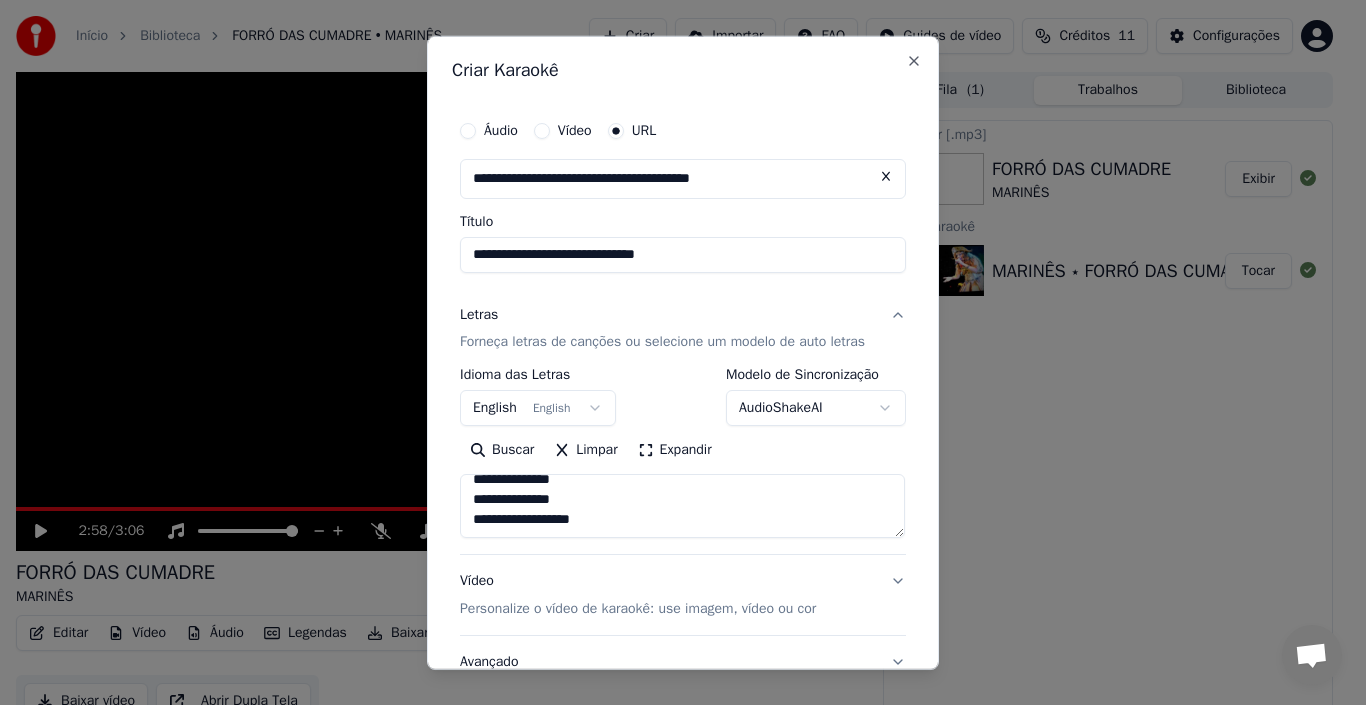 click on "**********" at bounding box center [682, 506] 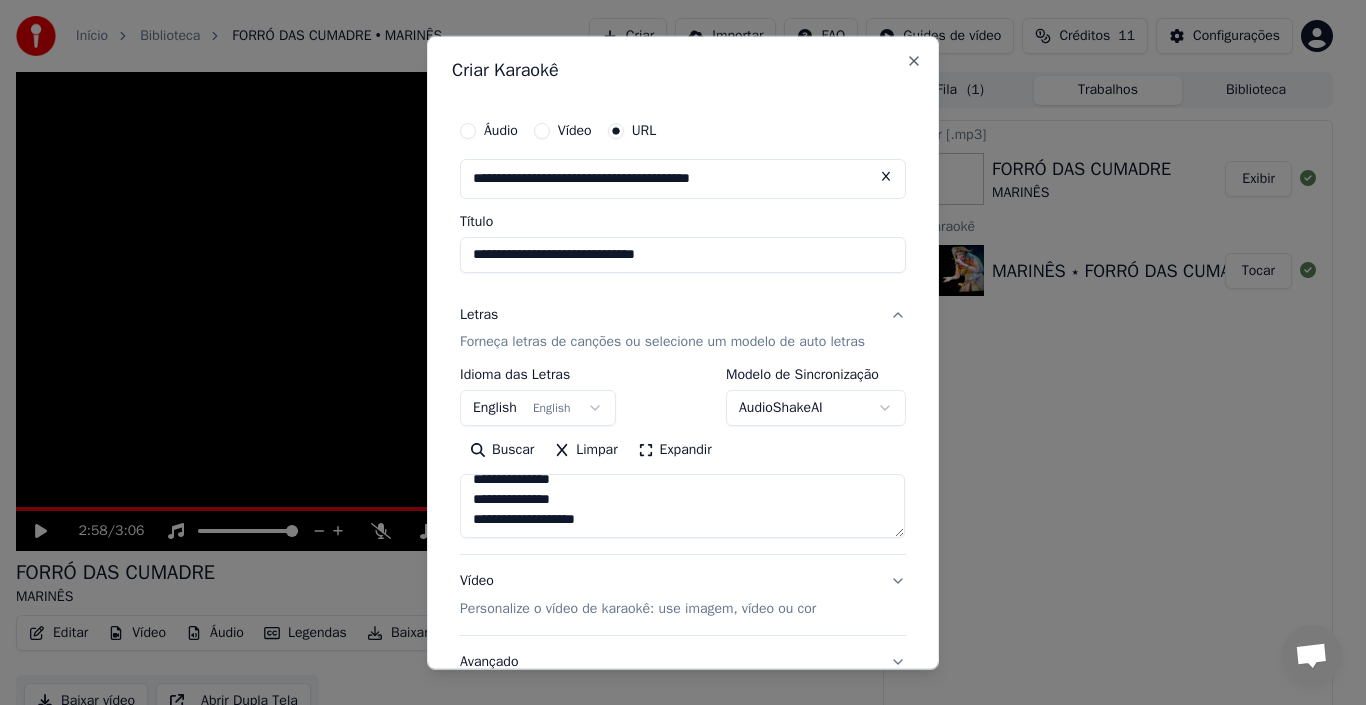 scroll, scrollTop: 685, scrollLeft: 0, axis: vertical 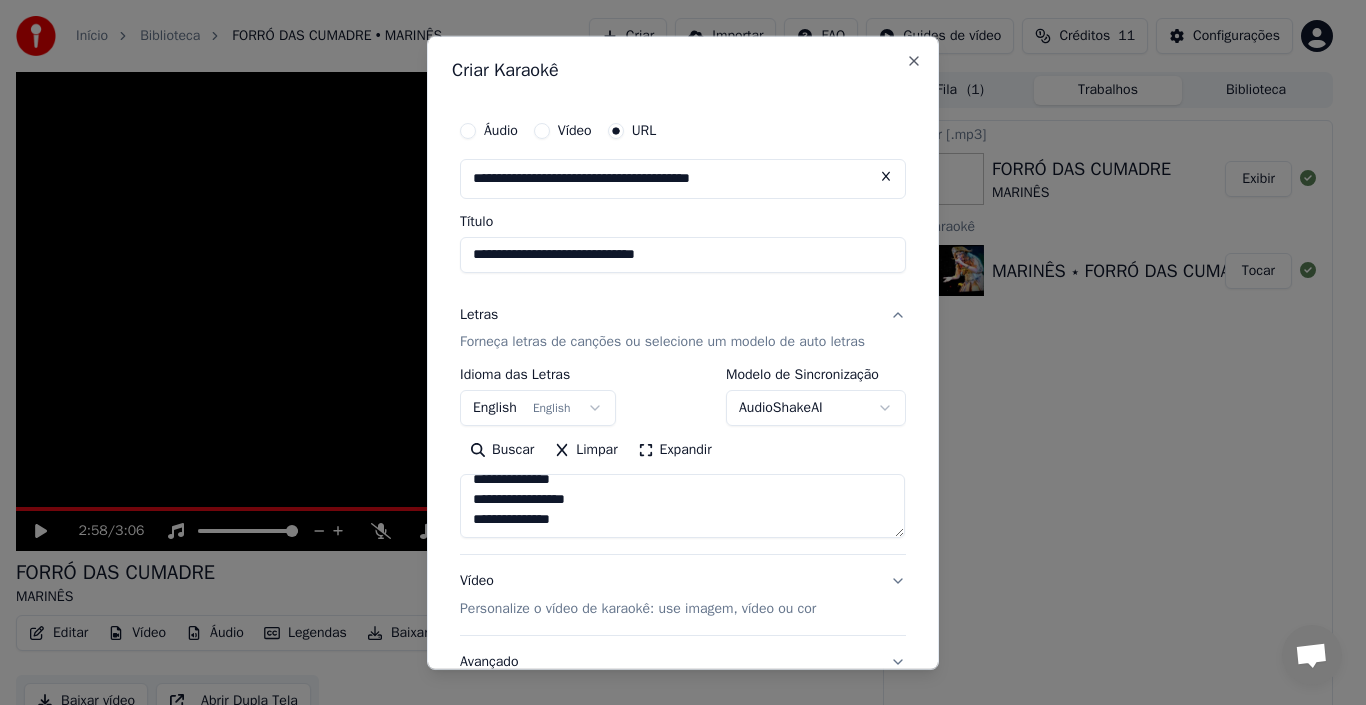paste on "**********" 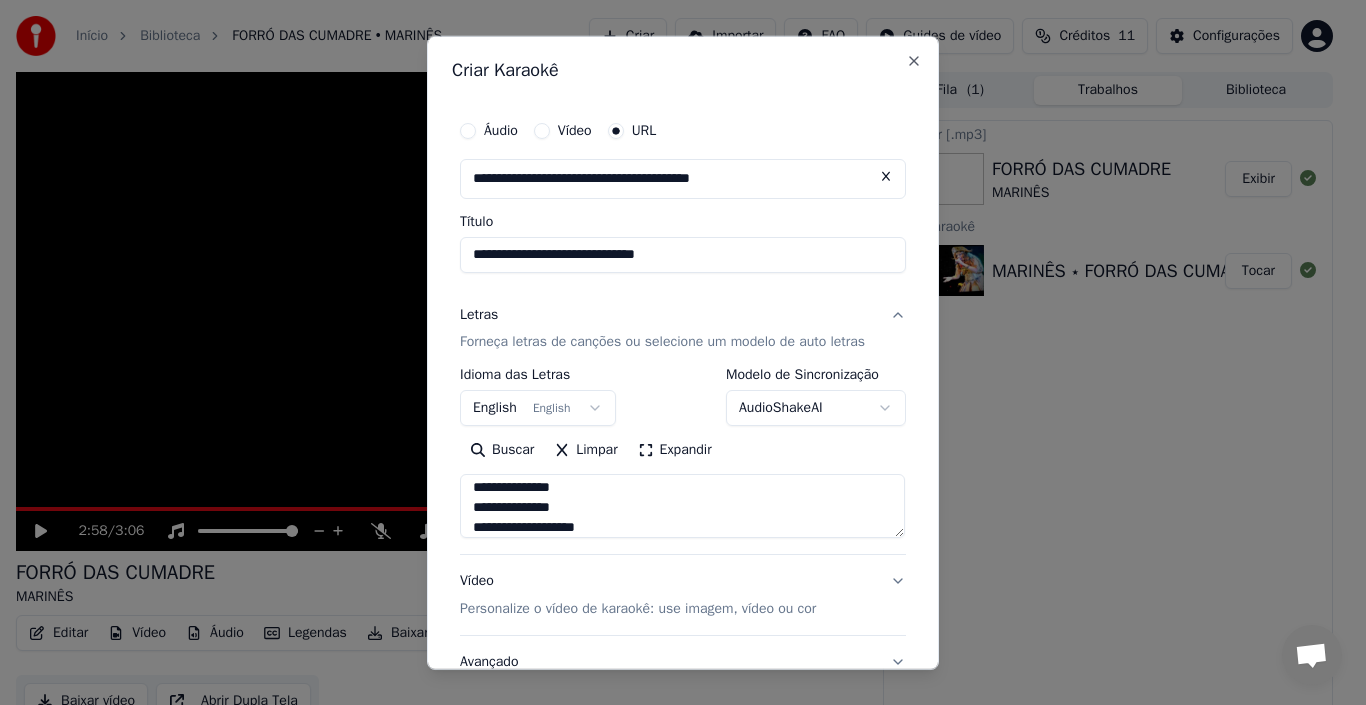 scroll, scrollTop: 1165, scrollLeft: 0, axis: vertical 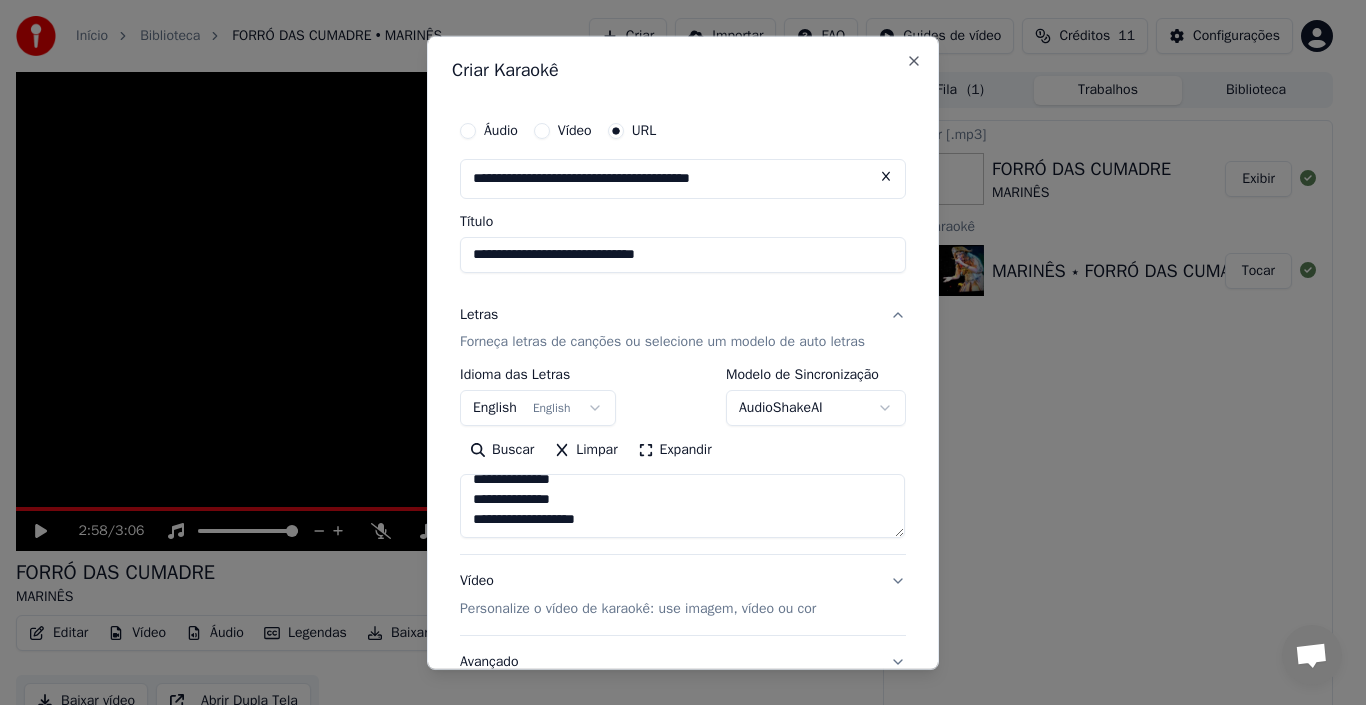 click at bounding box center [682, 506] 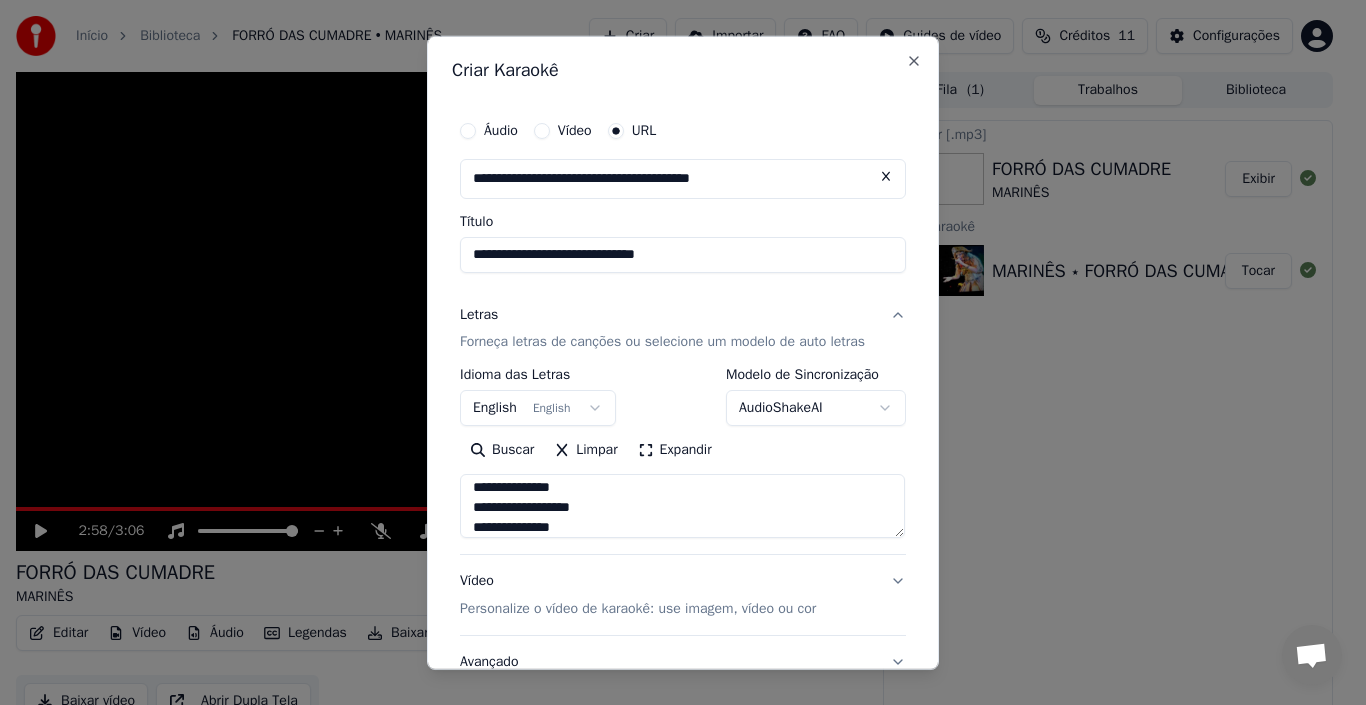 scroll, scrollTop: 1285, scrollLeft: 0, axis: vertical 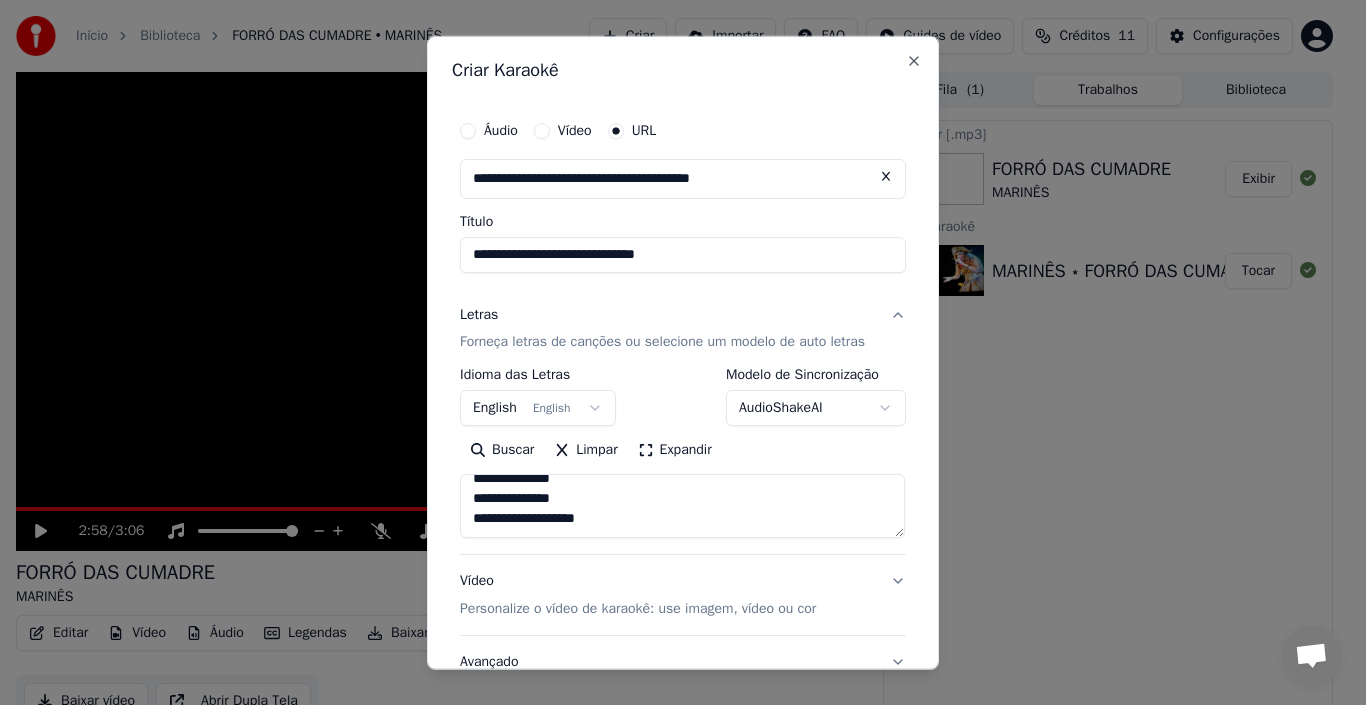 type on "**********" 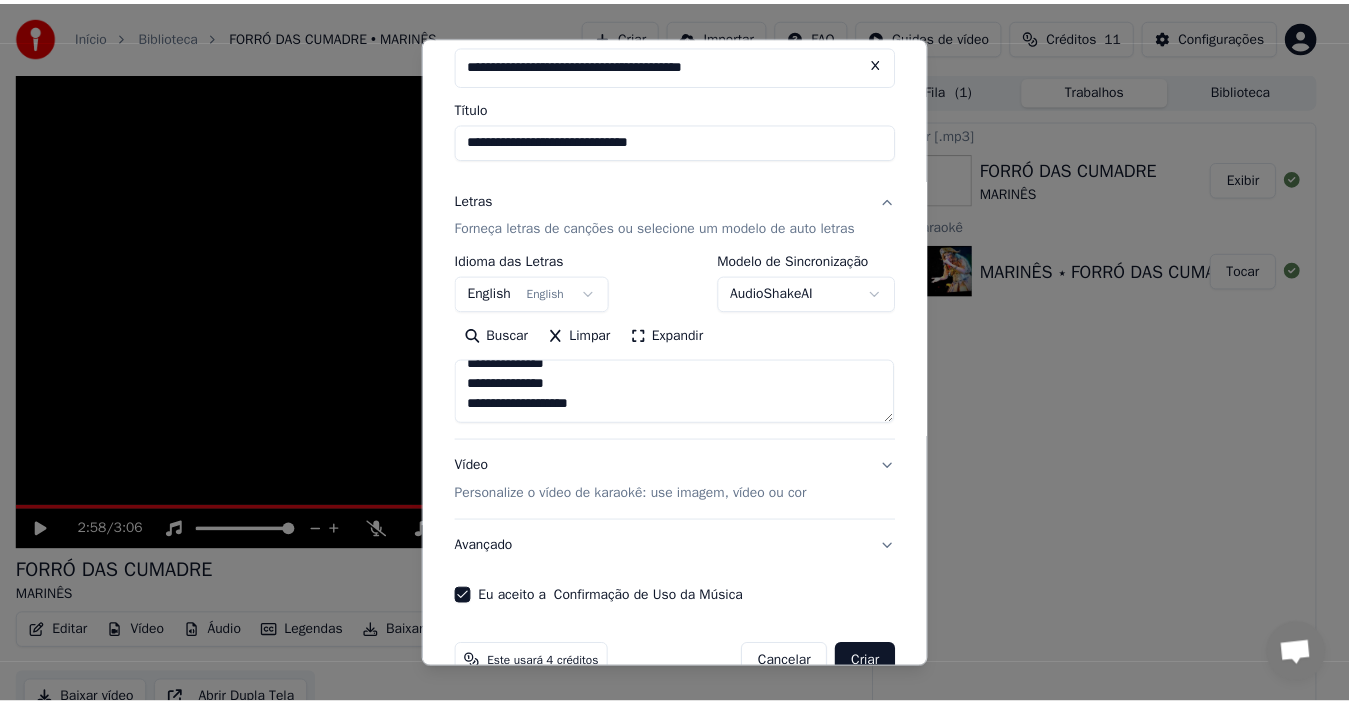 scroll, scrollTop: 129, scrollLeft: 0, axis: vertical 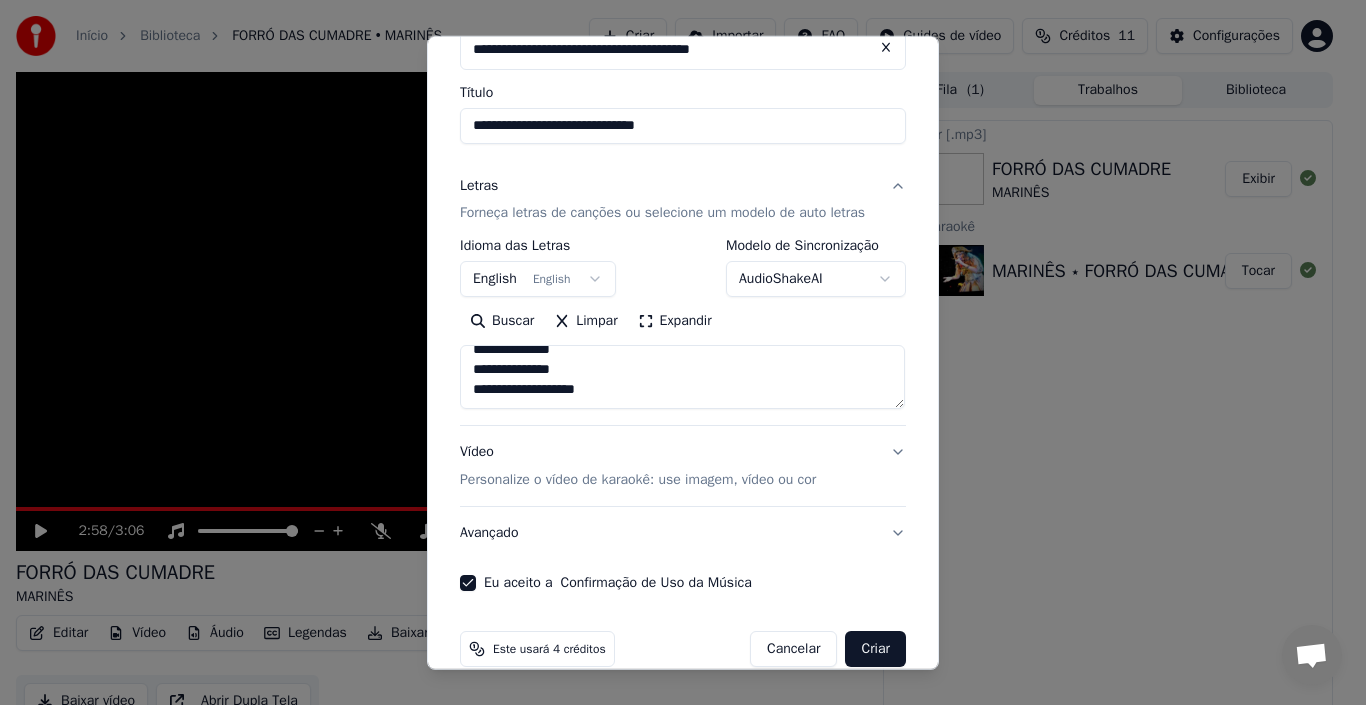 click on "Criar" at bounding box center [875, 649] 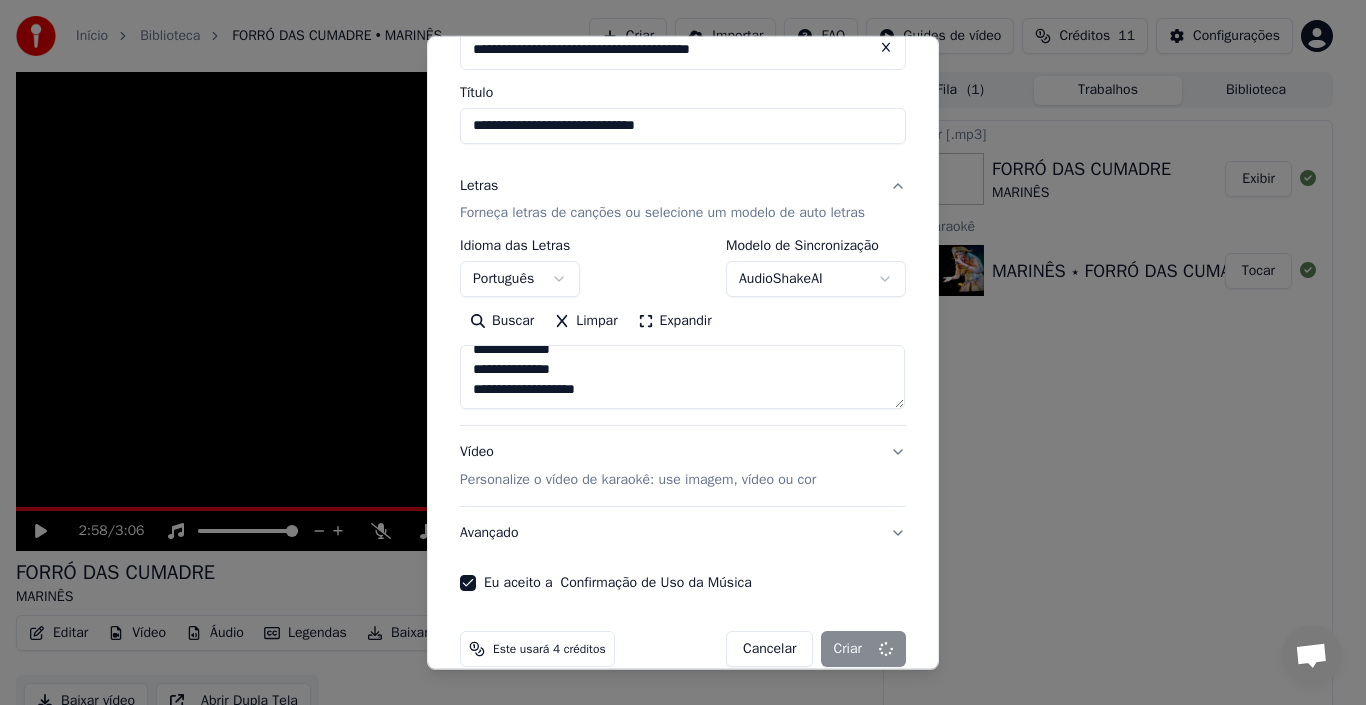 type 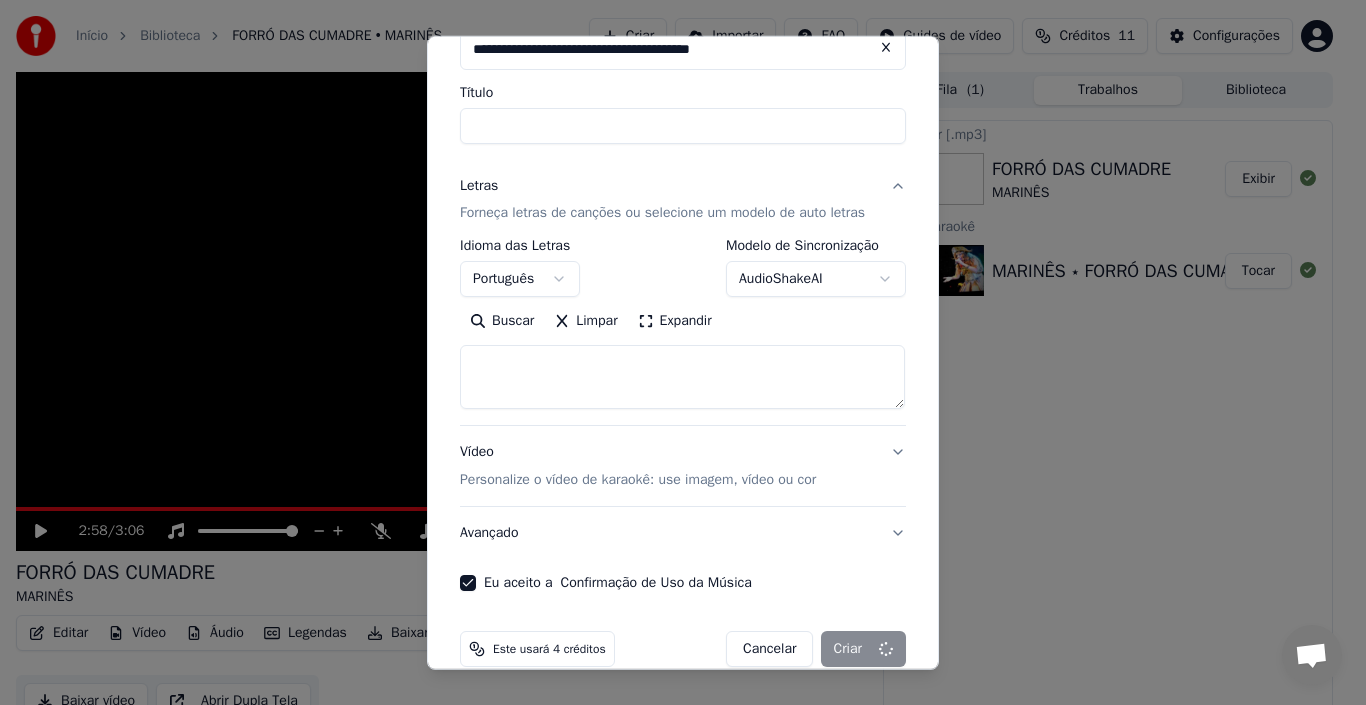 select 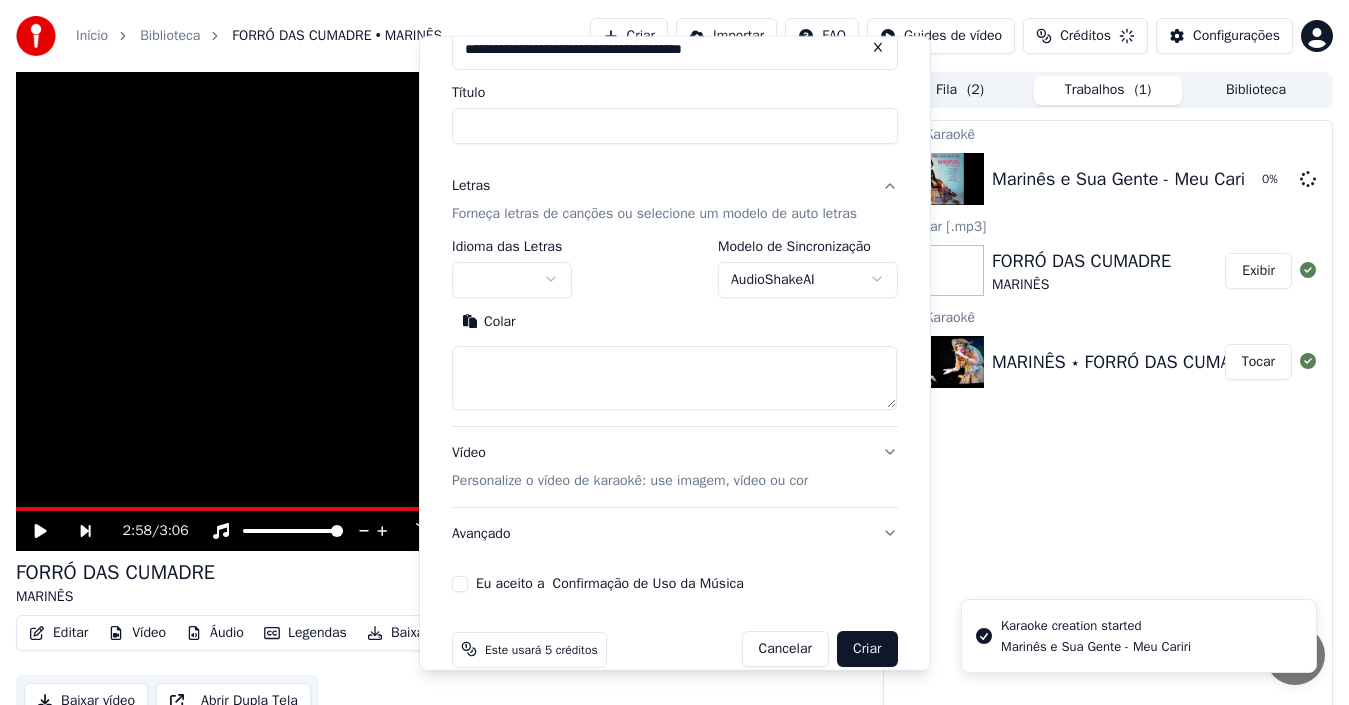 scroll, scrollTop: 0, scrollLeft: 0, axis: both 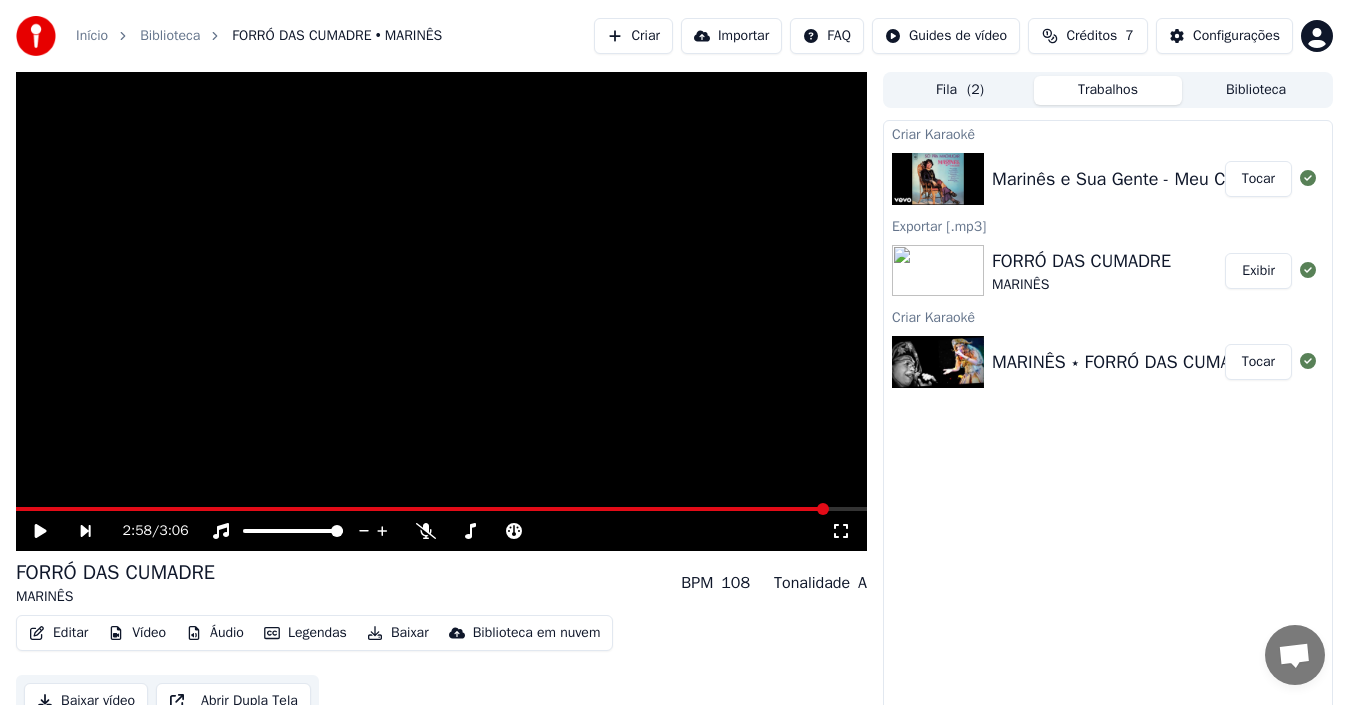 click on "Tocar" at bounding box center [1258, 179] 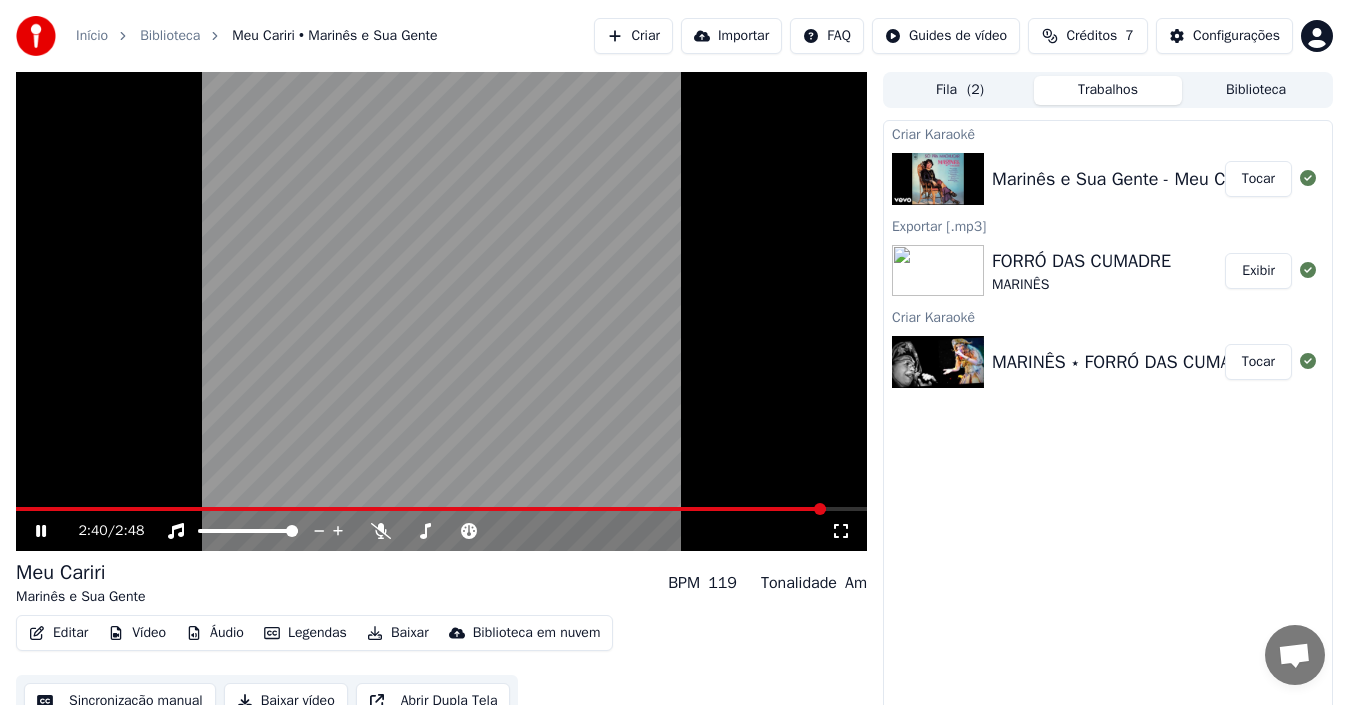 click 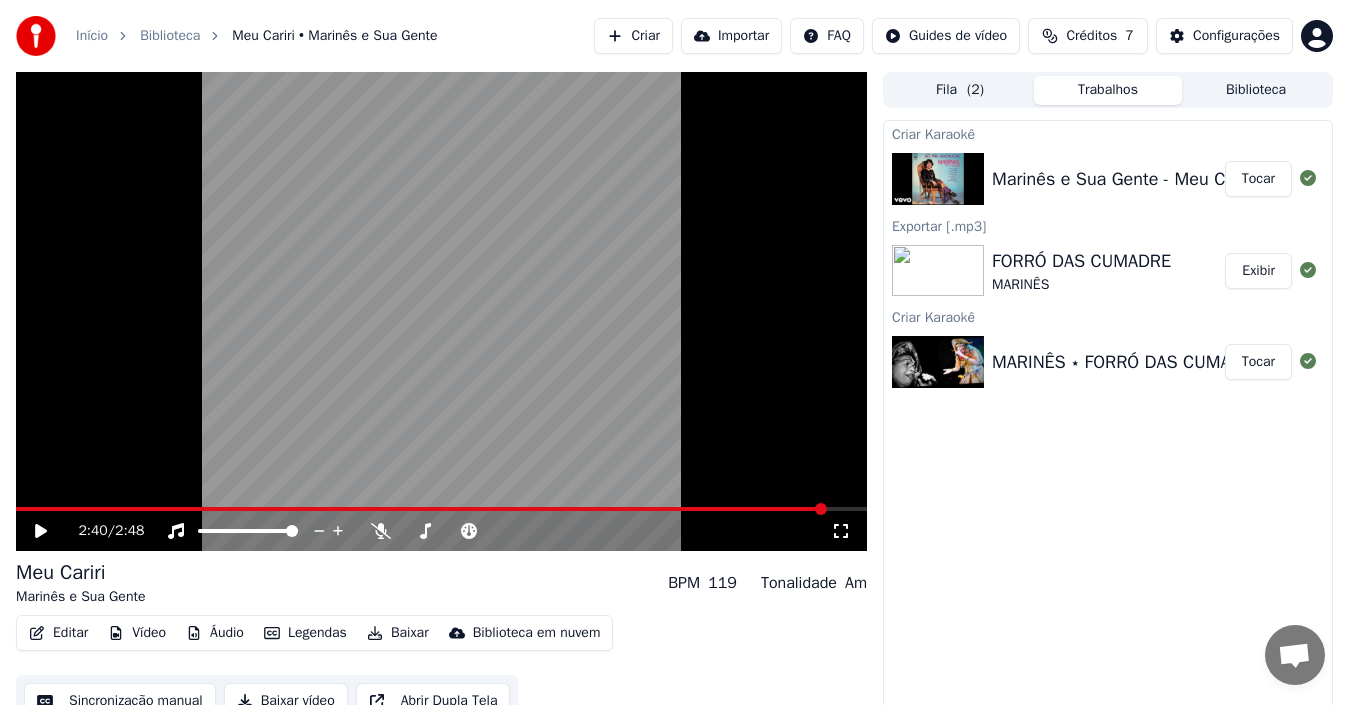 click on "Criar Karaokê" at bounding box center (1108, 133) 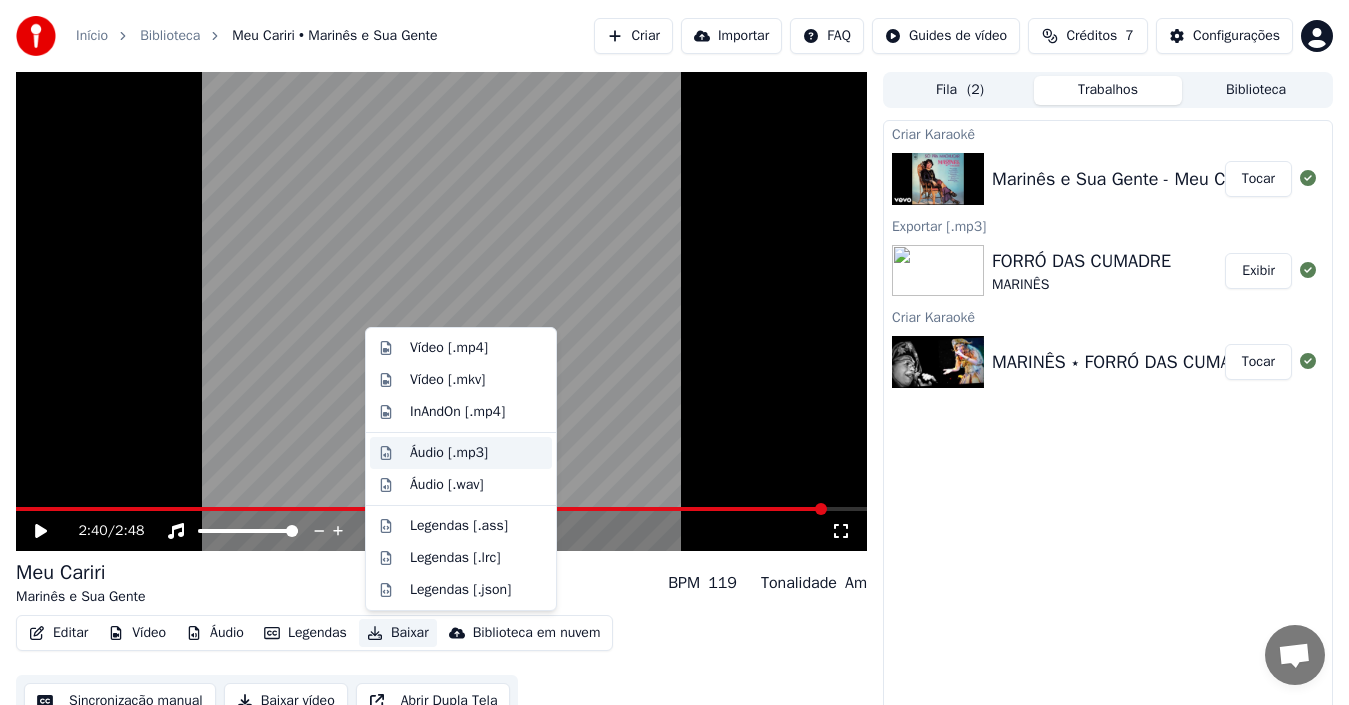 click on "Áudio [.mp3]" at bounding box center [449, 453] 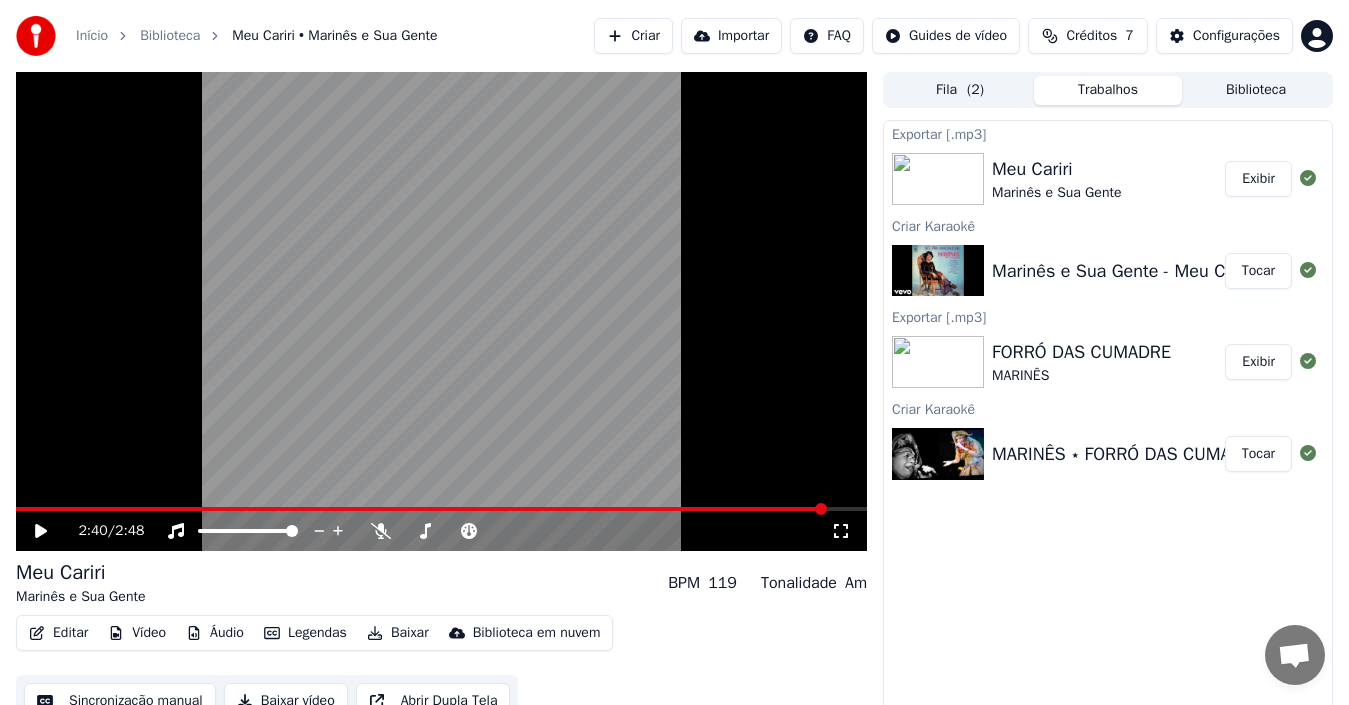 click on "Meu Cariri" at bounding box center (1056, 169) 